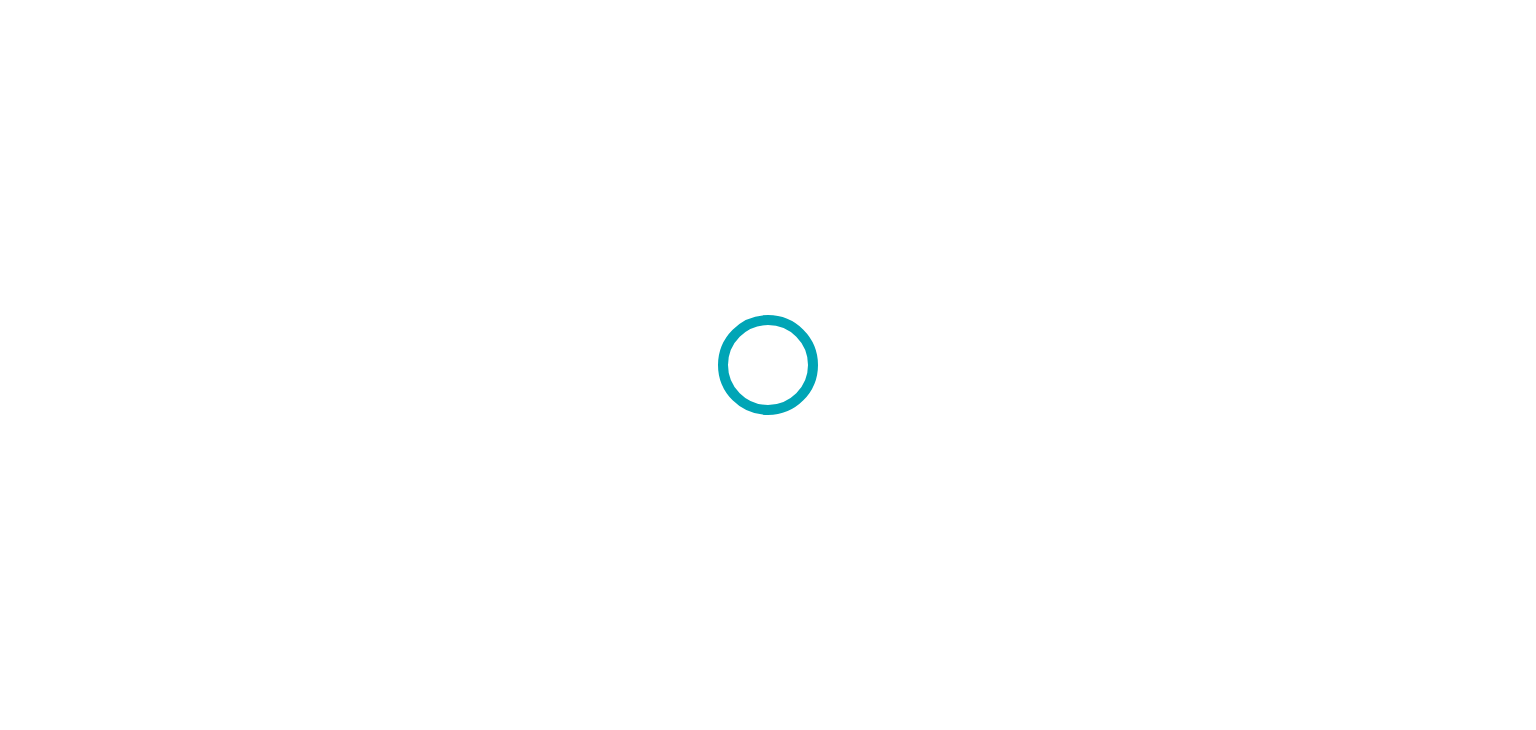 scroll, scrollTop: 0, scrollLeft: 0, axis: both 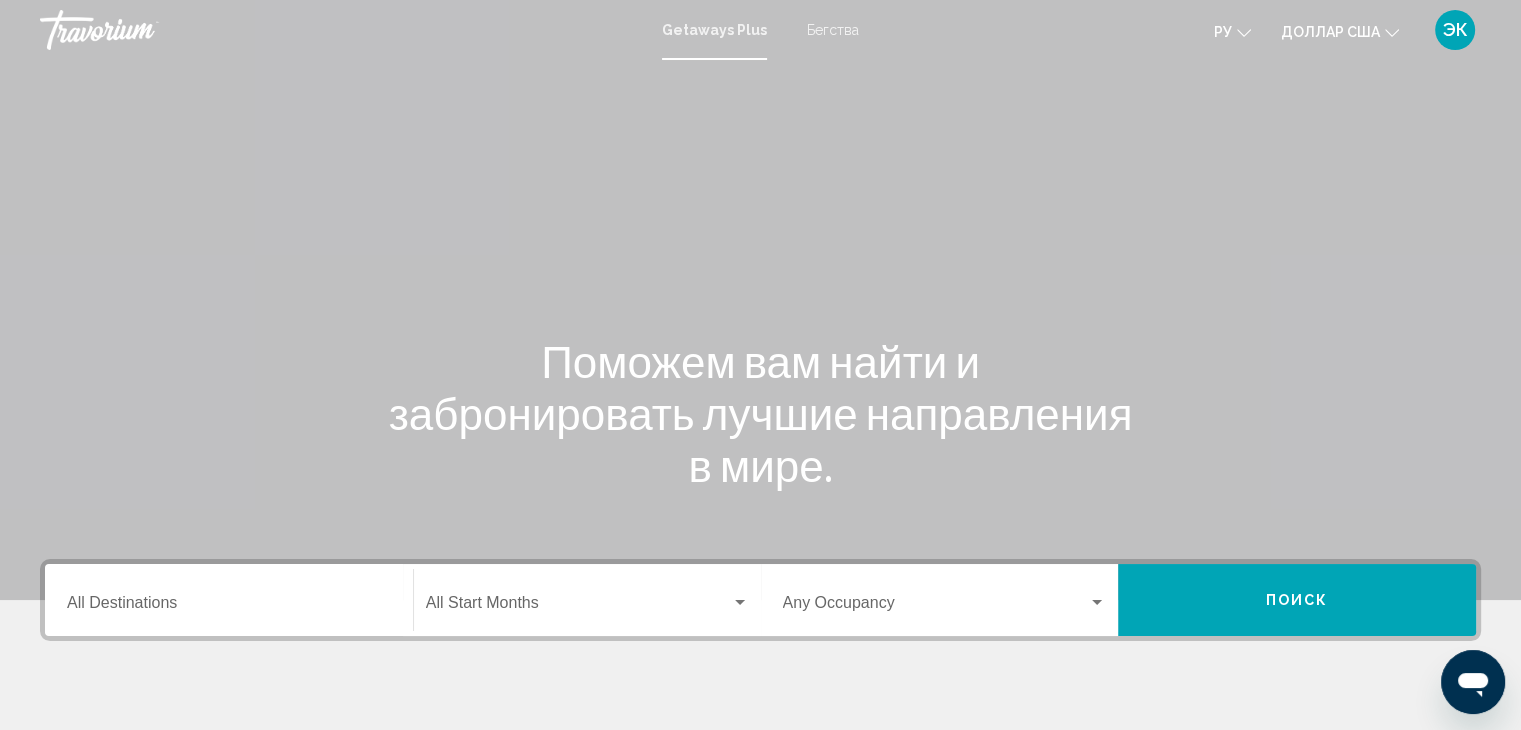 click on "Destination All Destinations" at bounding box center [229, 600] 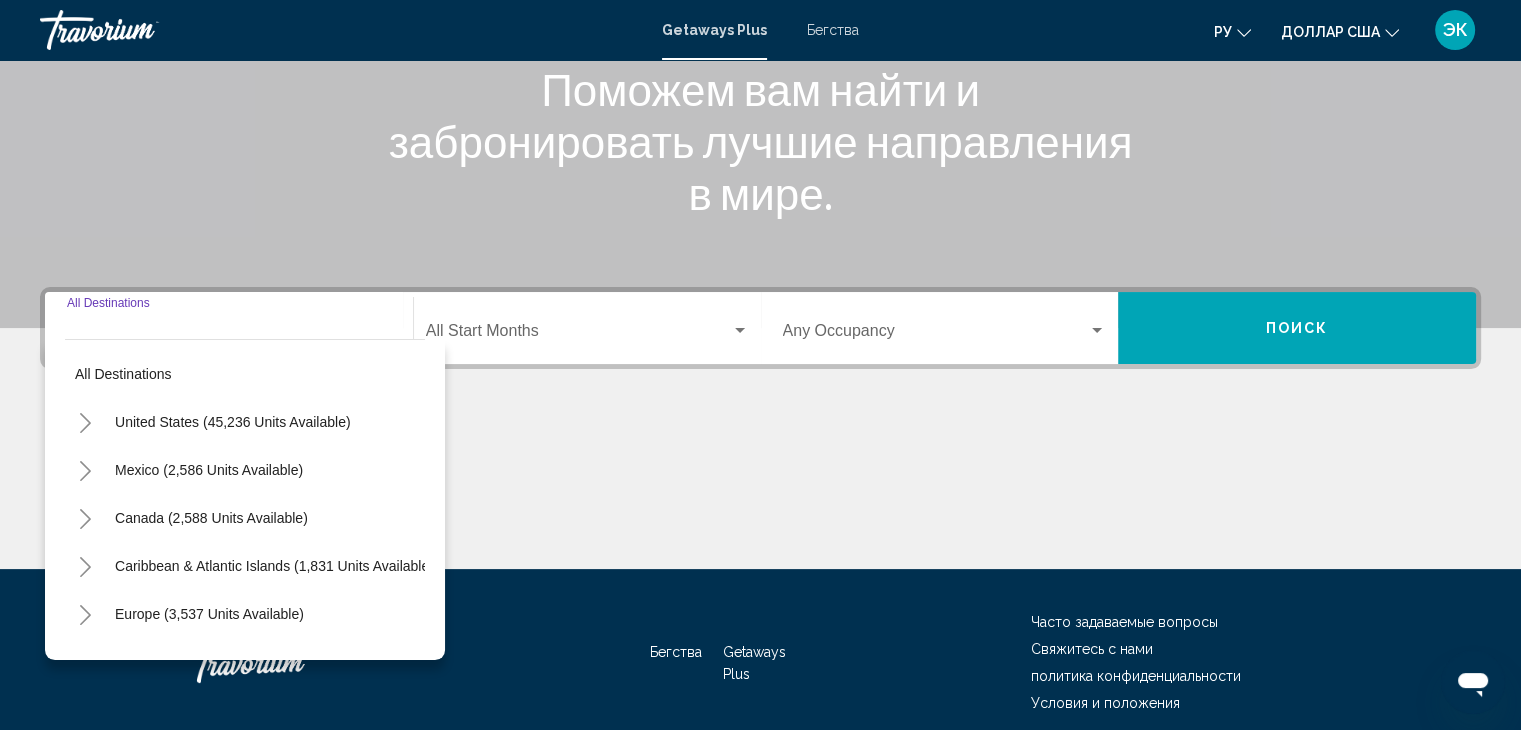scroll, scrollTop: 356, scrollLeft: 0, axis: vertical 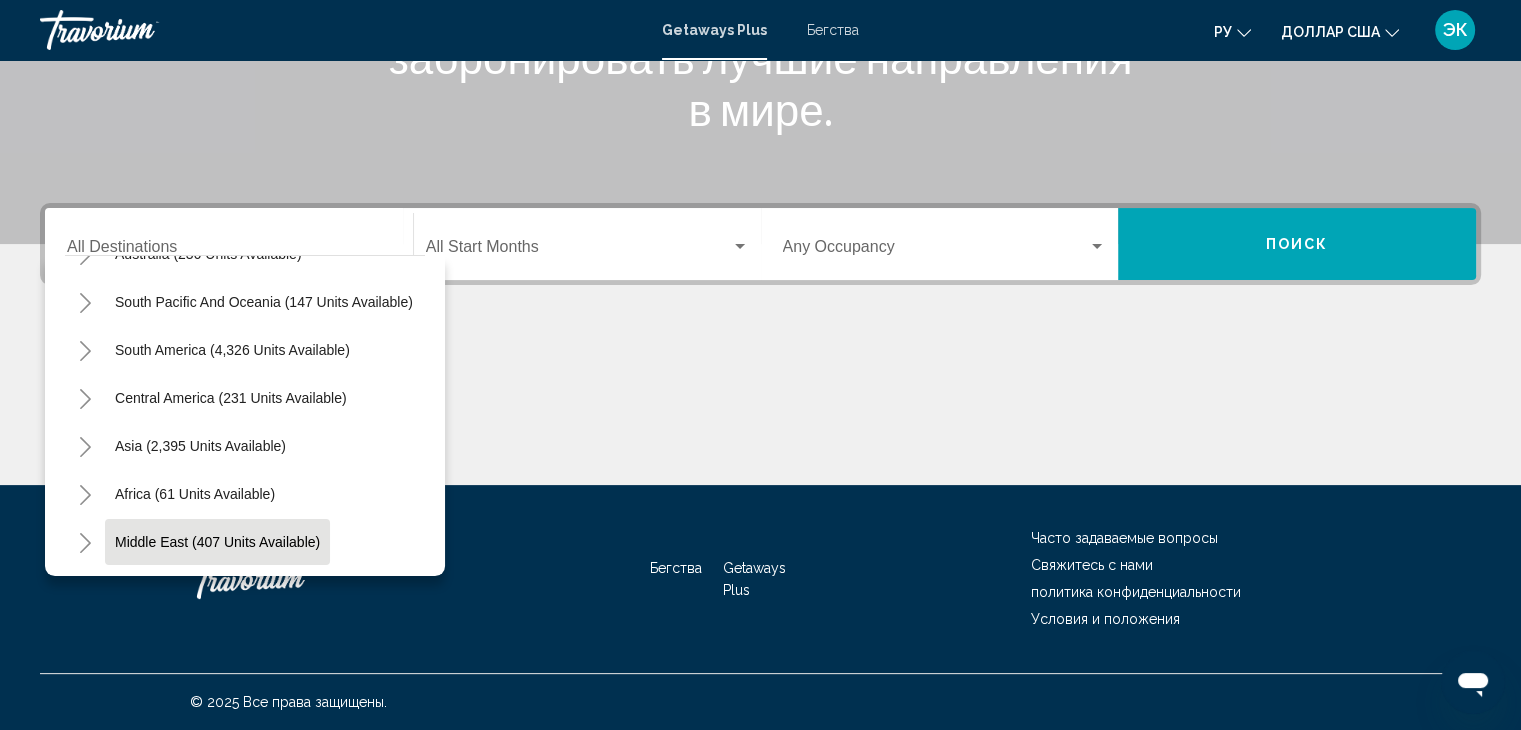 click on "Middle East (407 units available)" 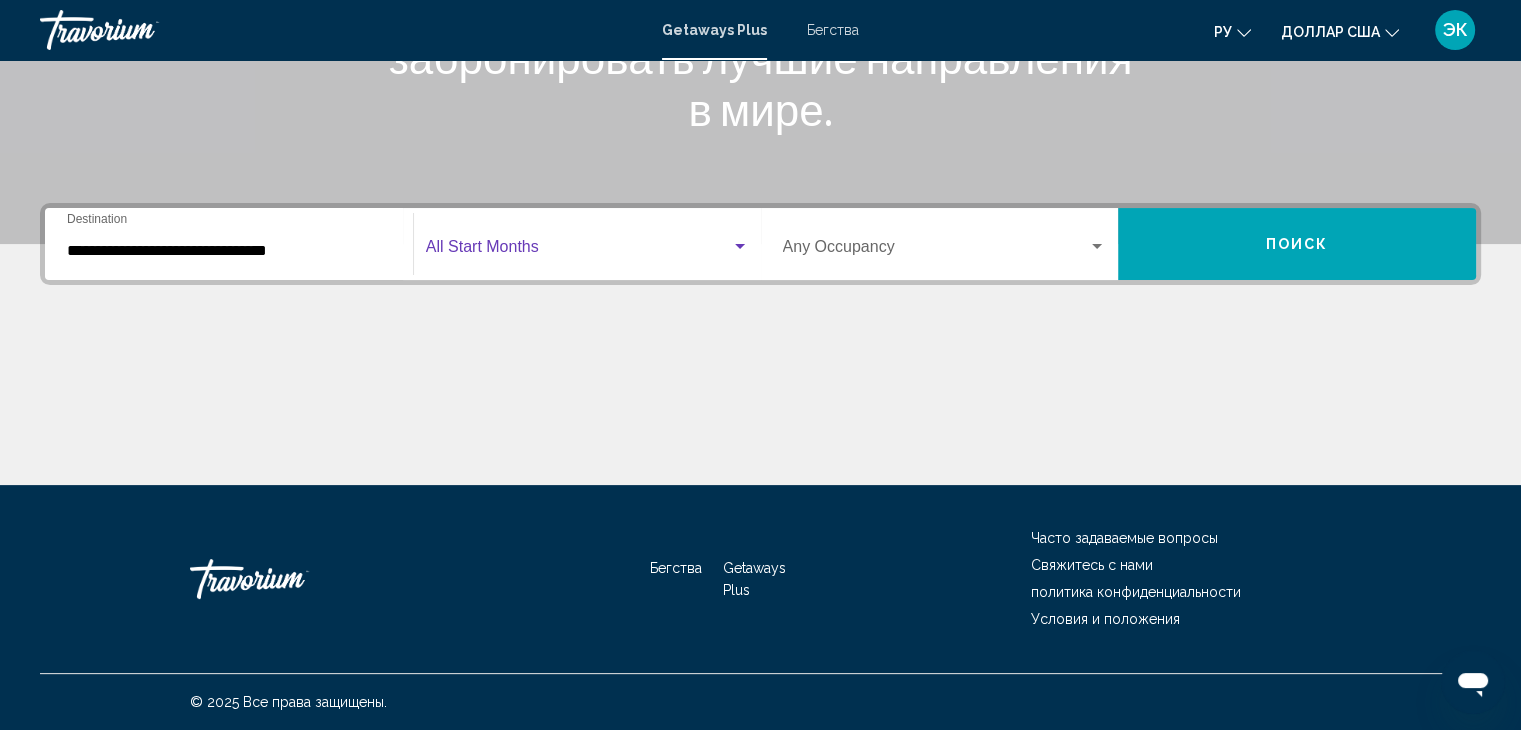 click at bounding box center [740, 247] 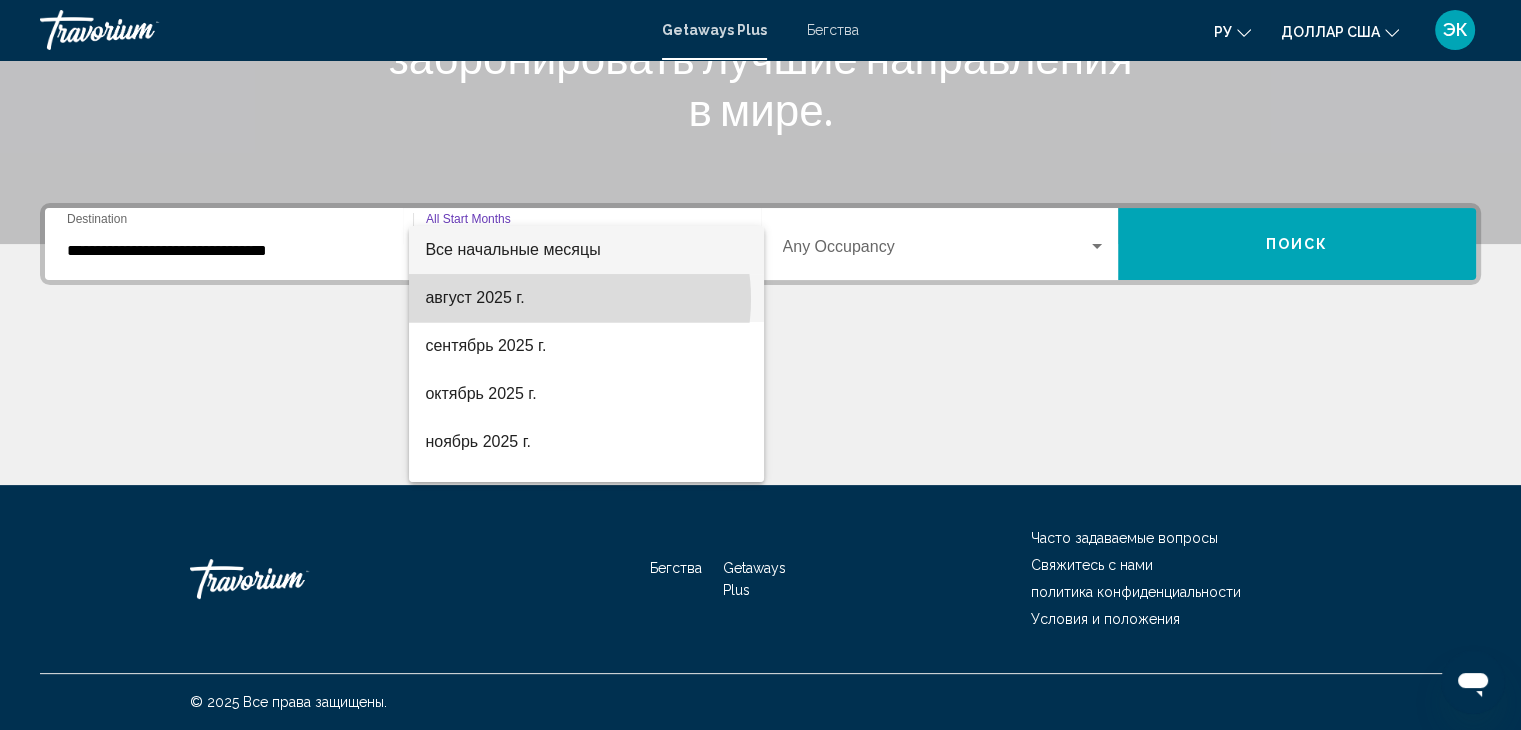click on "август 2025 г." at bounding box center (586, 298) 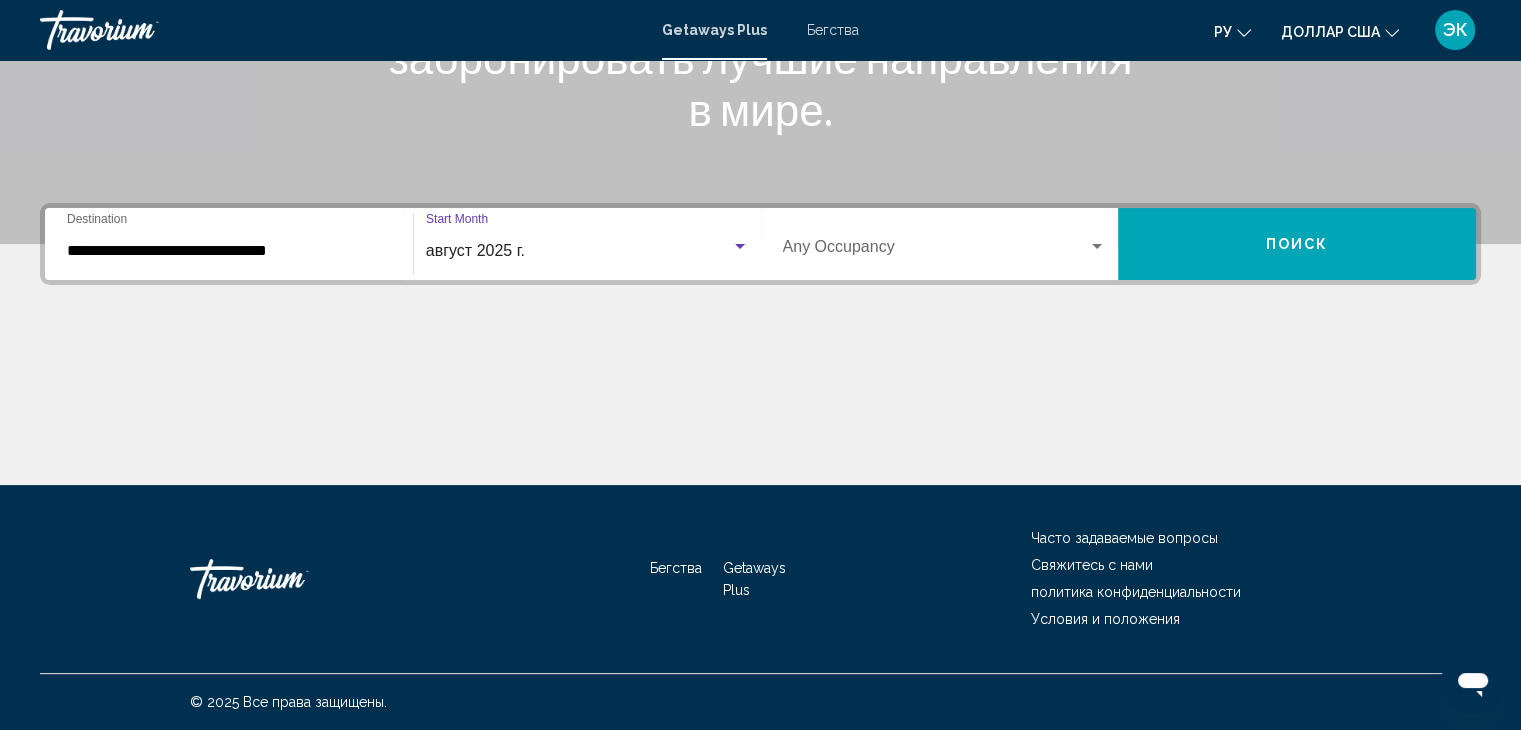 click on "Поиск" at bounding box center [1297, 244] 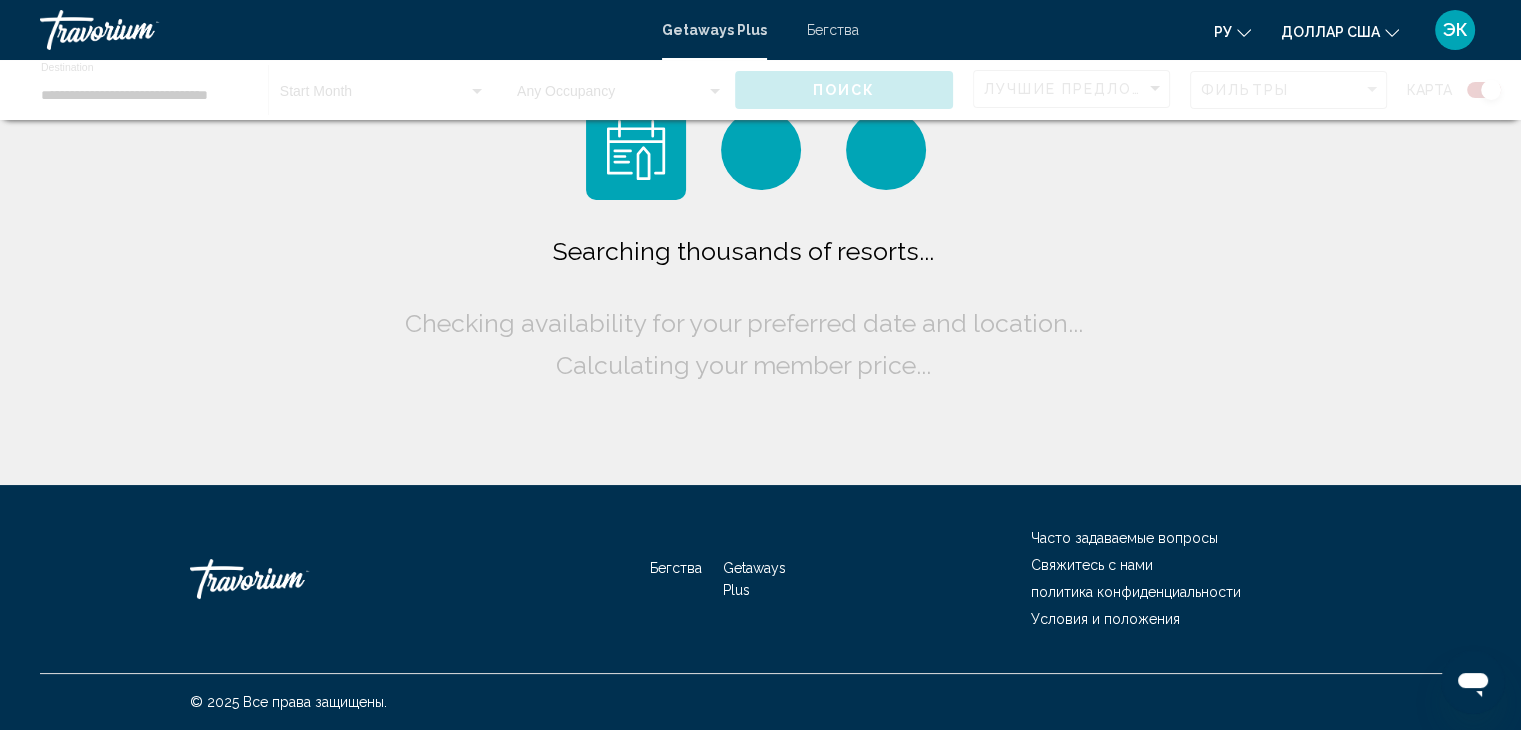 scroll, scrollTop: 0, scrollLeft: 0, axis: both 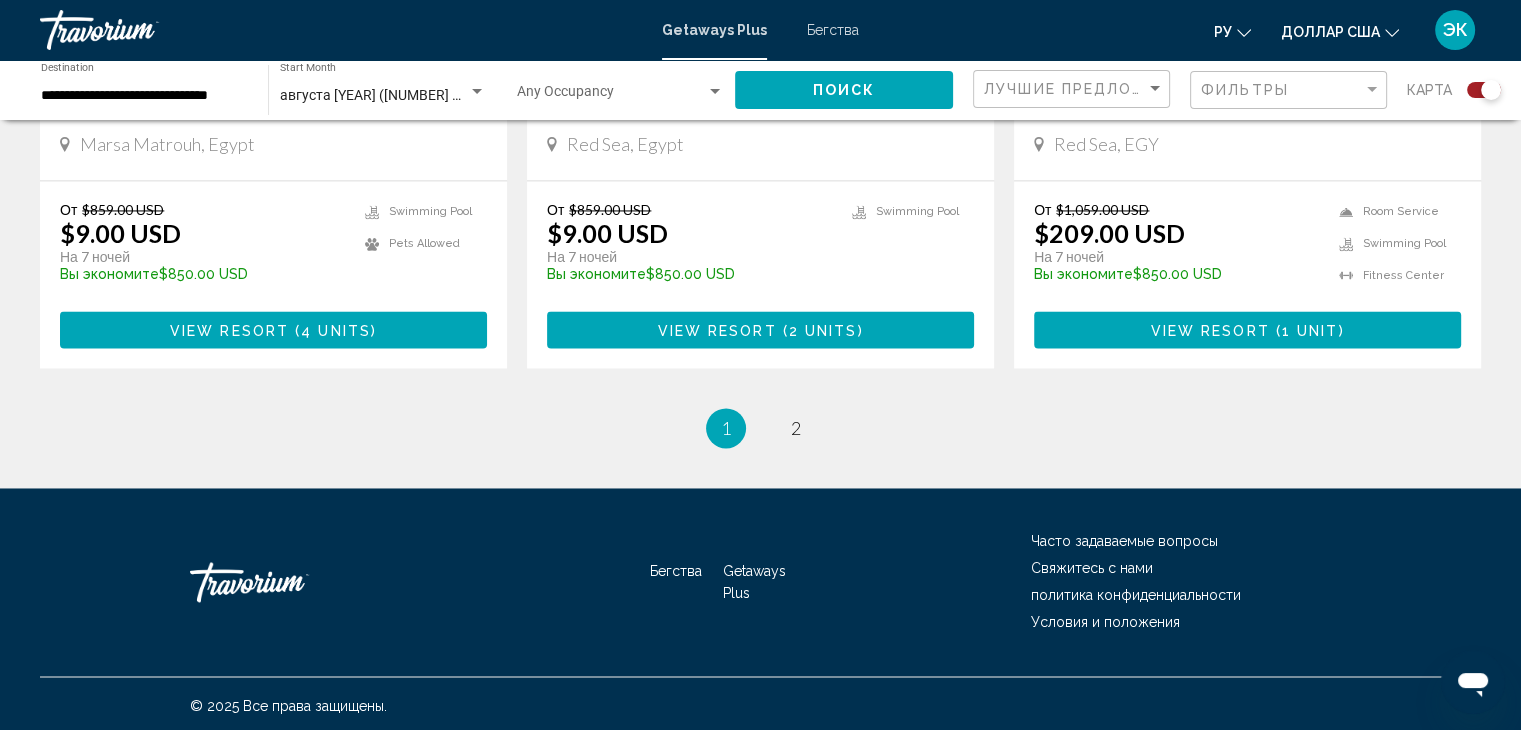 drag, startPoint x: 1531, startPoint y: 122, endPoint x: 12, endPoint y: 37, distance: 1521.3763 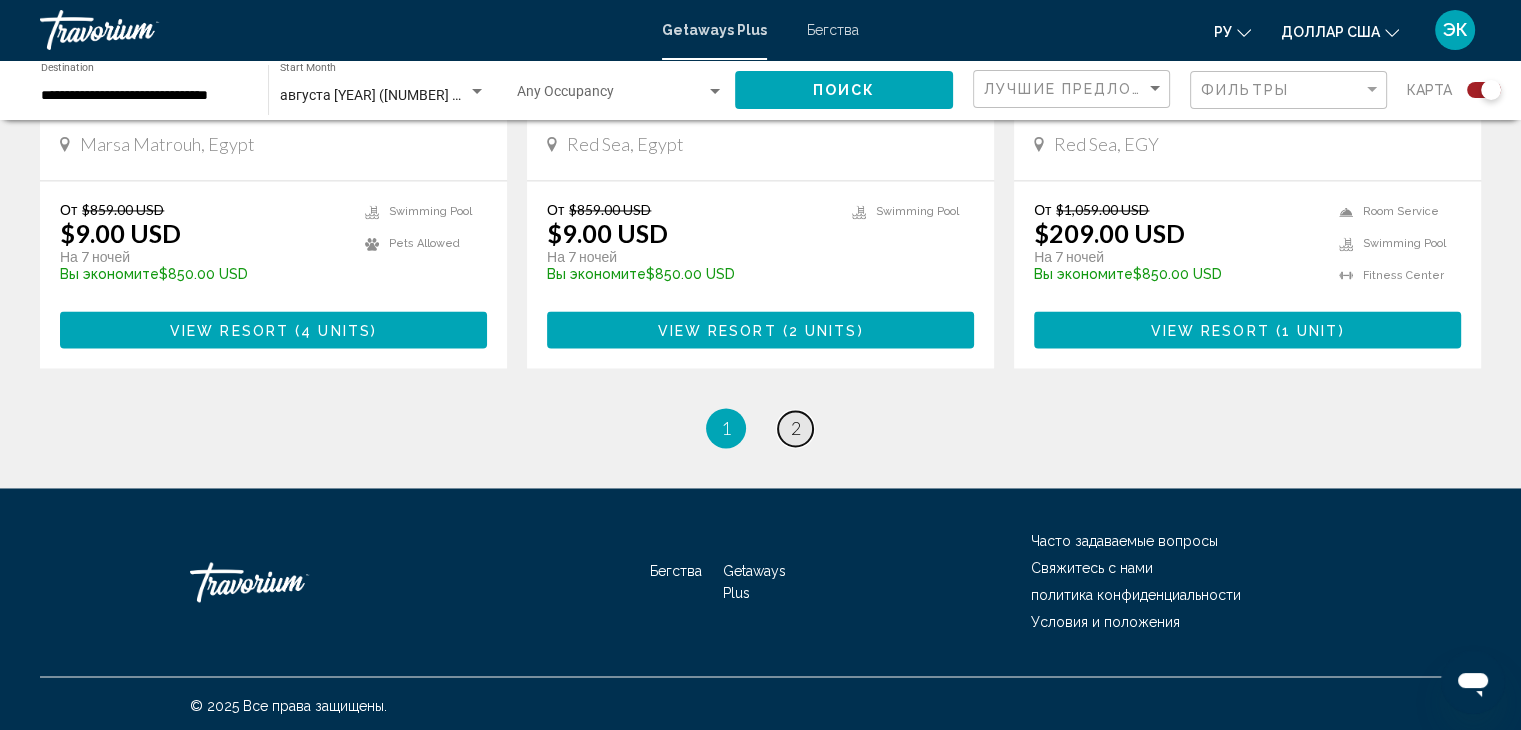 click on "2" at bounding box center [796, 428] 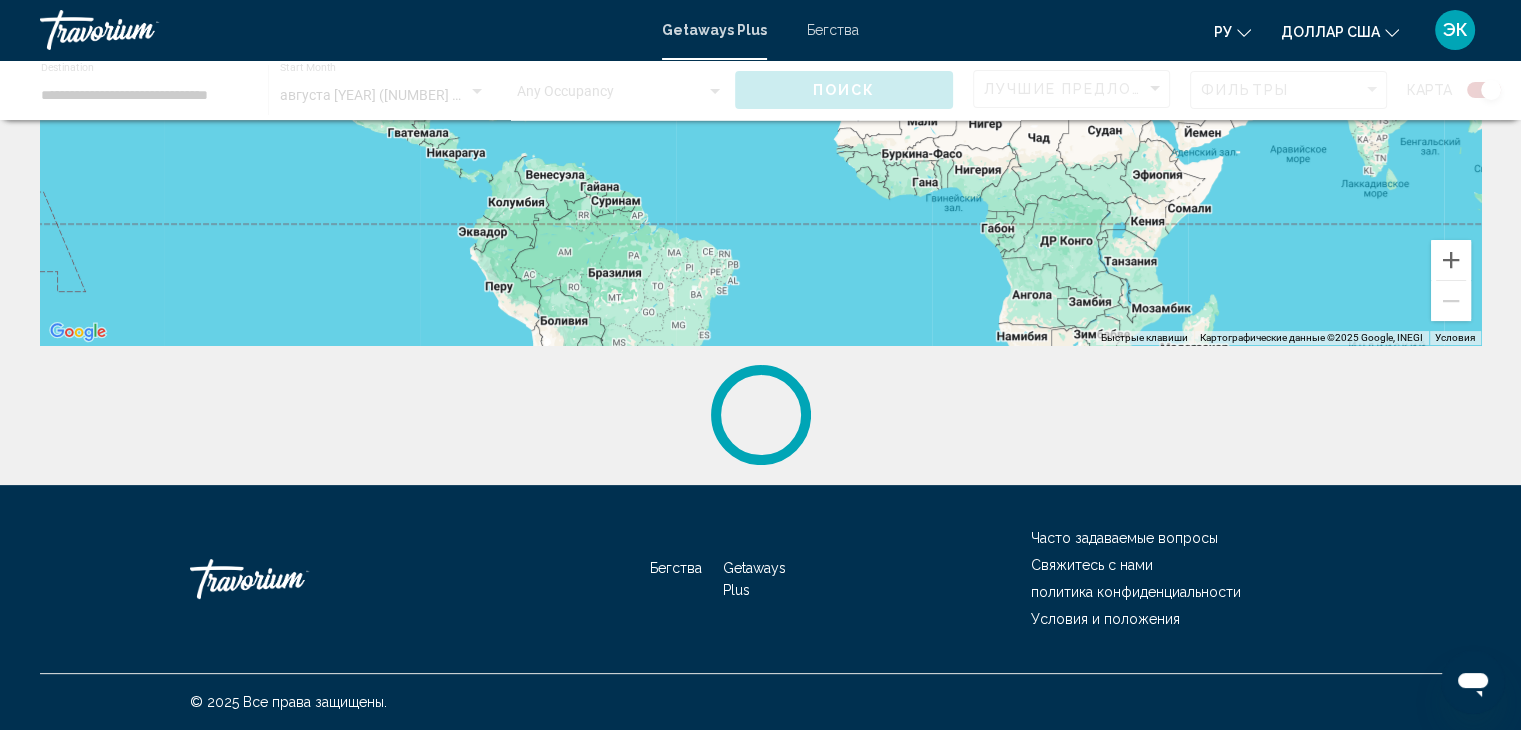 scroll, scrollTop: 0, scrollLeft: 0, axis: both 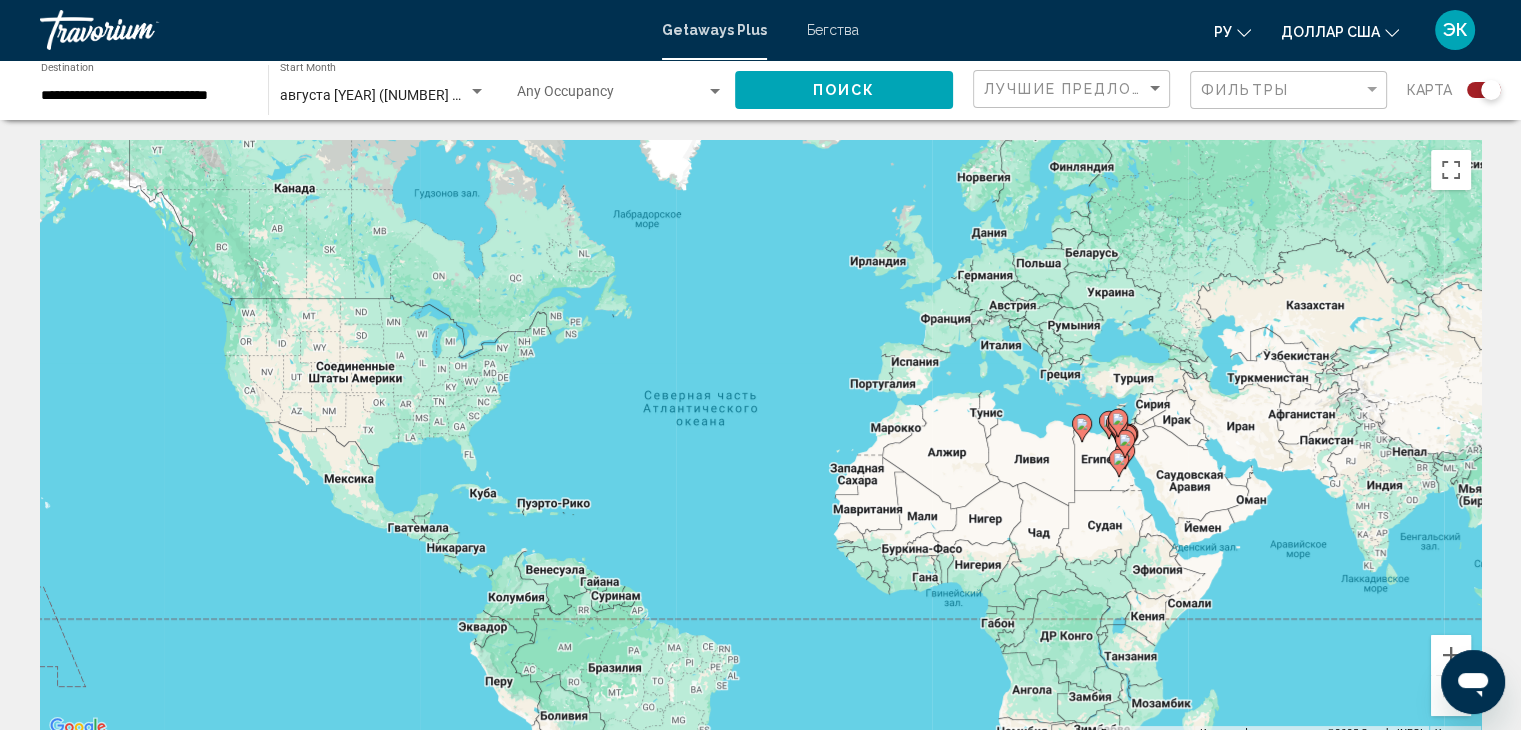 click on "**********" at bounding box center [144, 96] 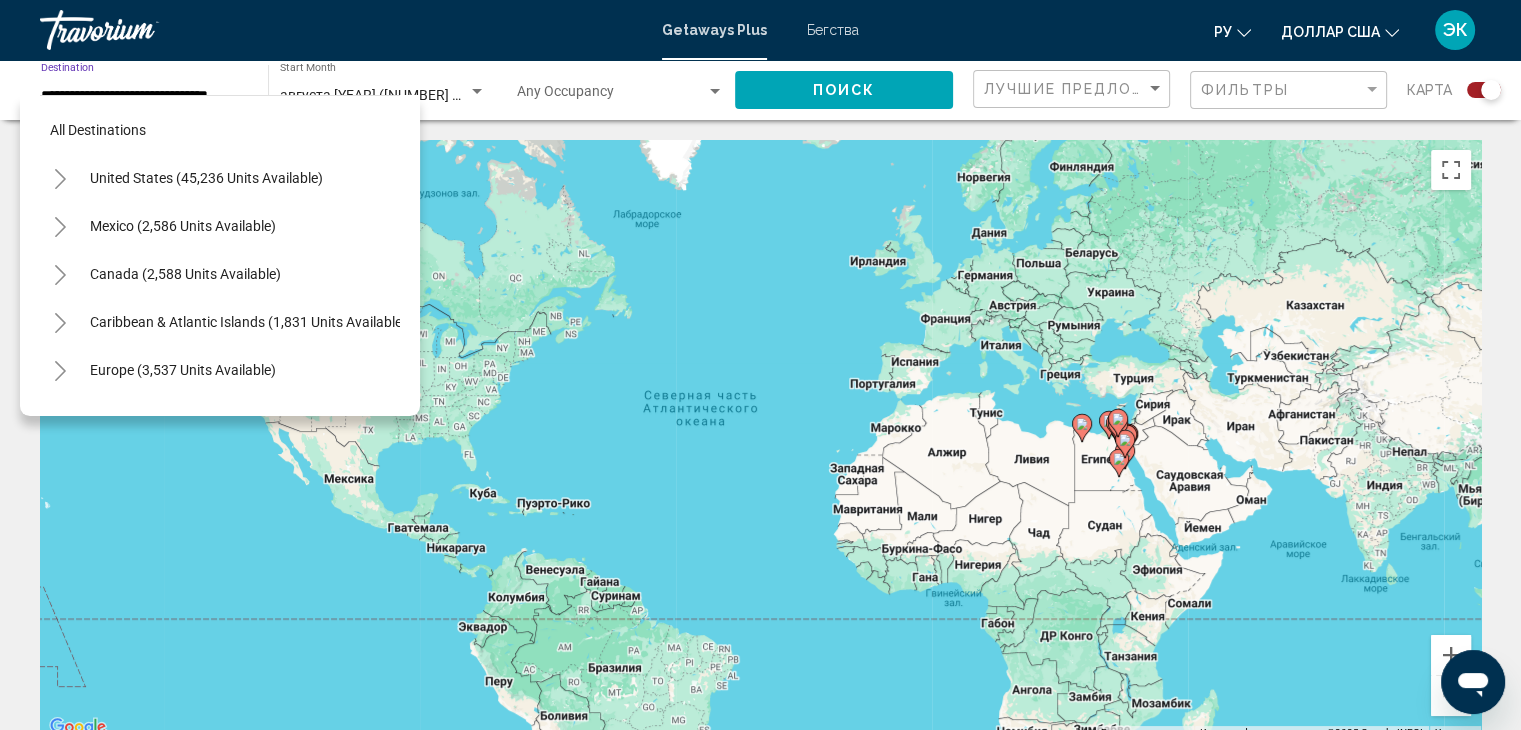 scroll, scrollTop: 462, scrollLeft: 0, axis: vertical 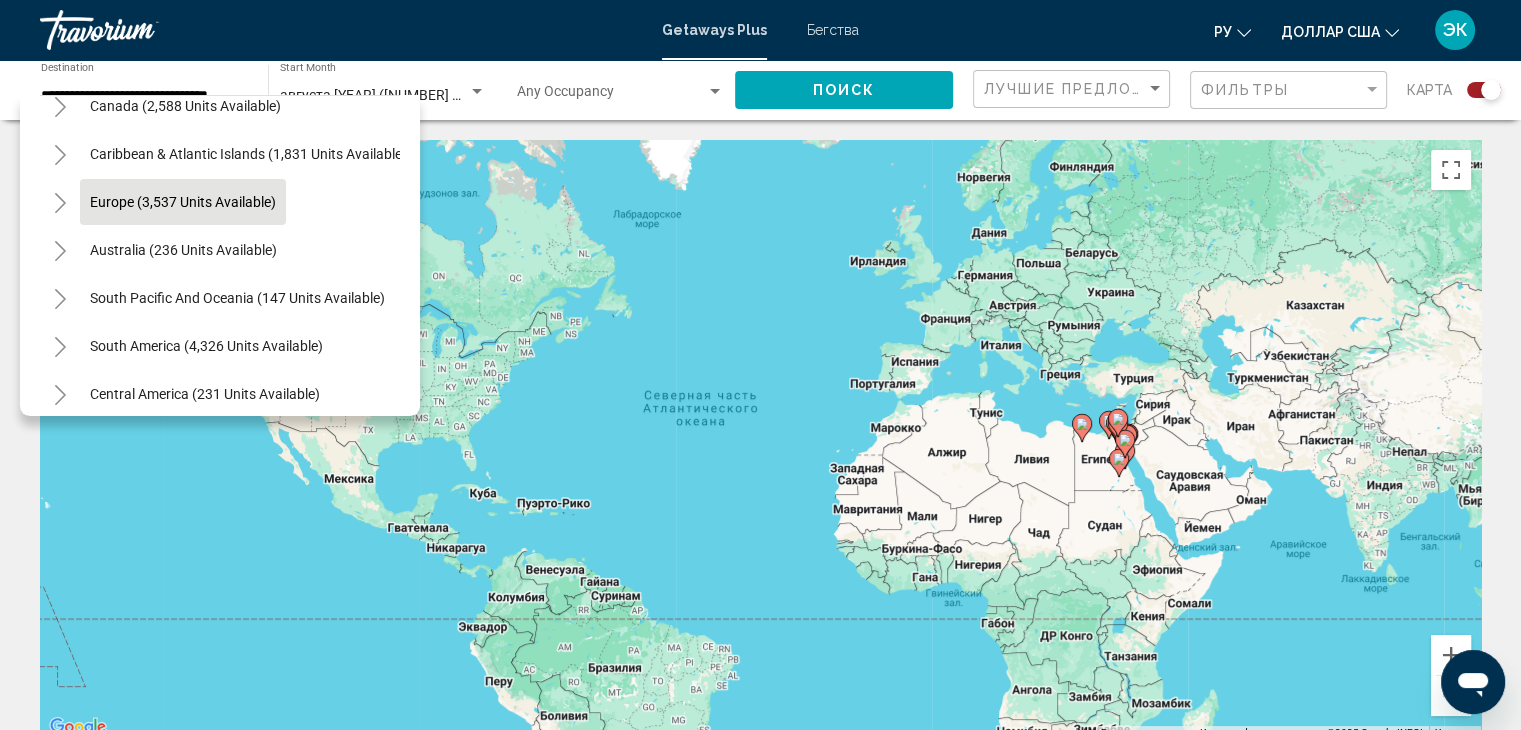 click on "Europe (3,537 units available)" at bounding box center (183, 250) 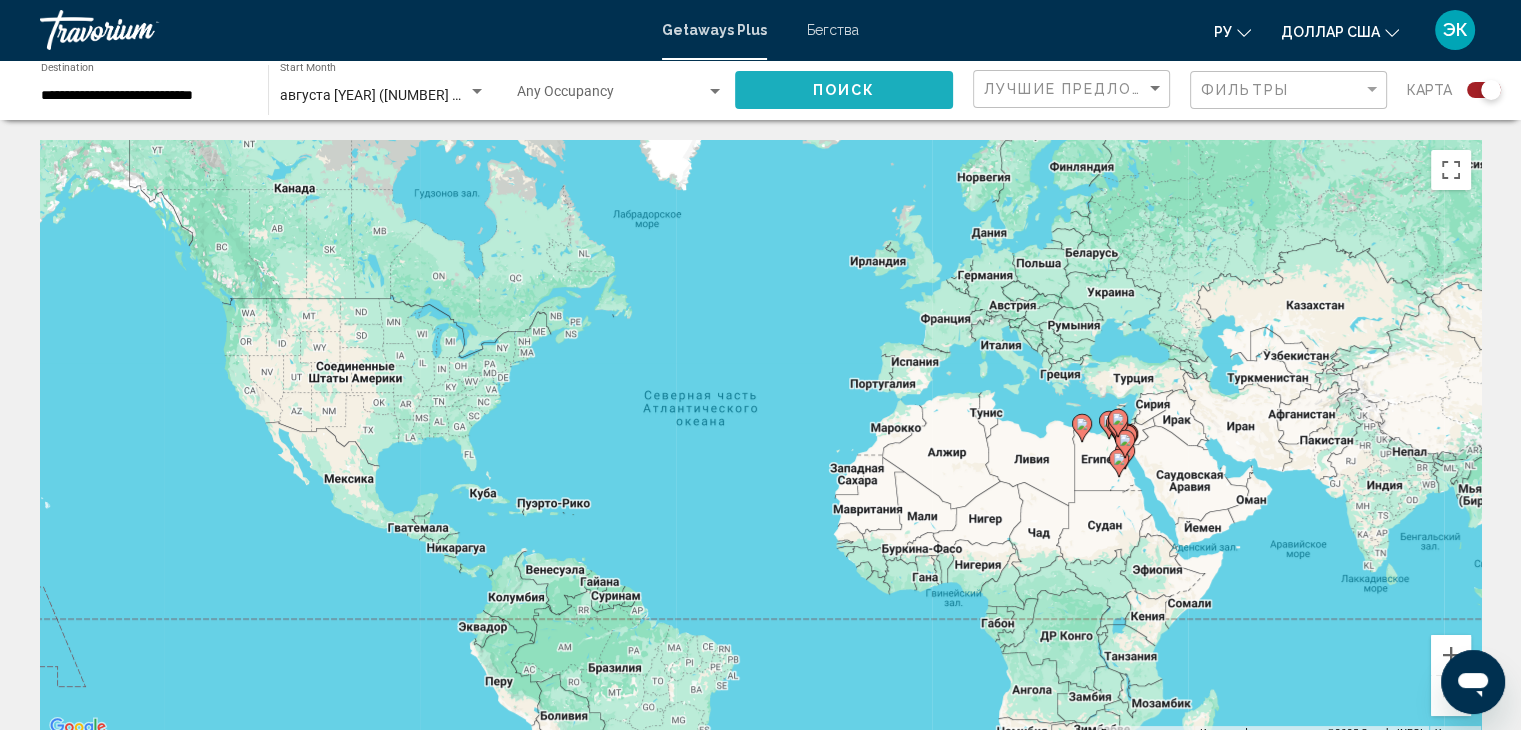 click on "Поиск" 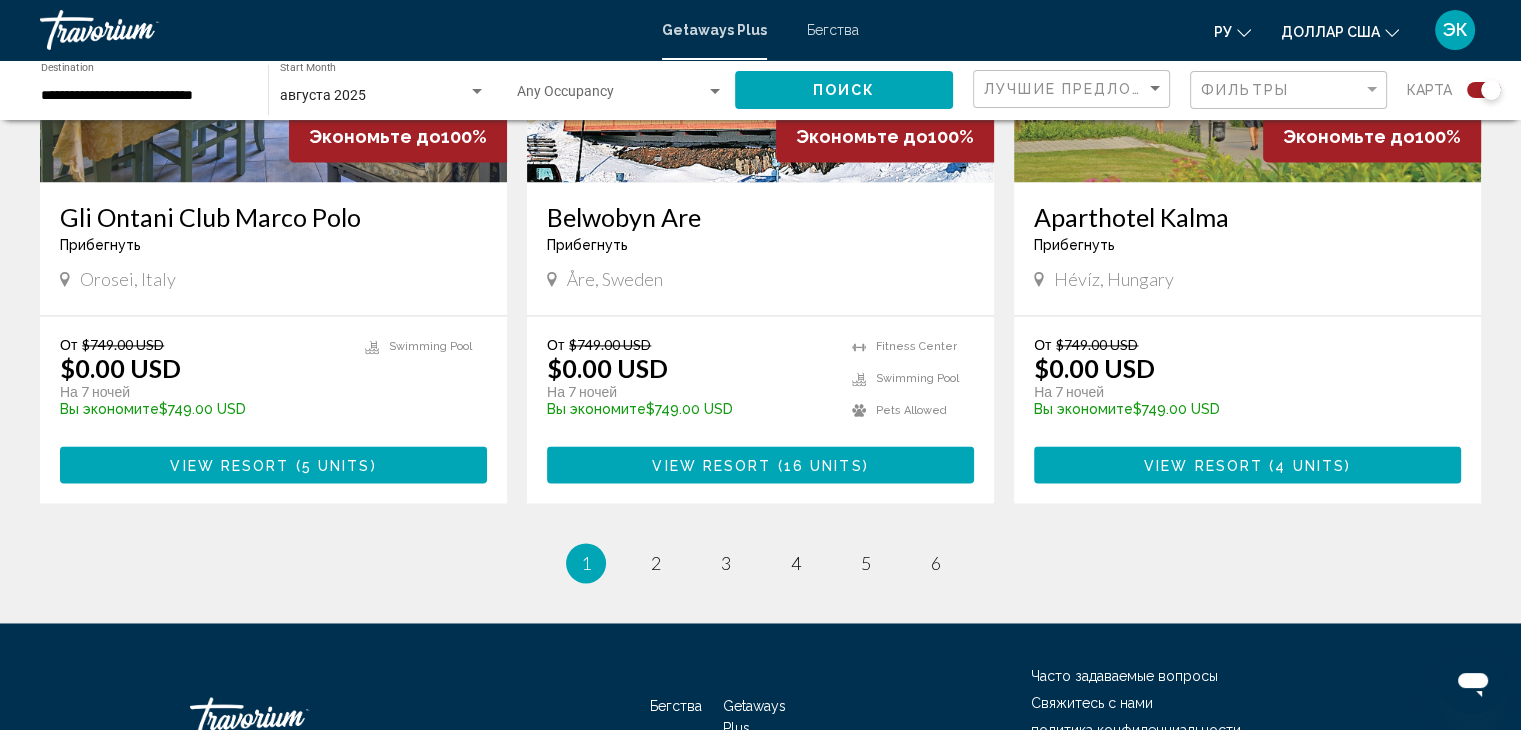 scroll, scrollTop: 3016, scrollLeft: 0, axis: vertical 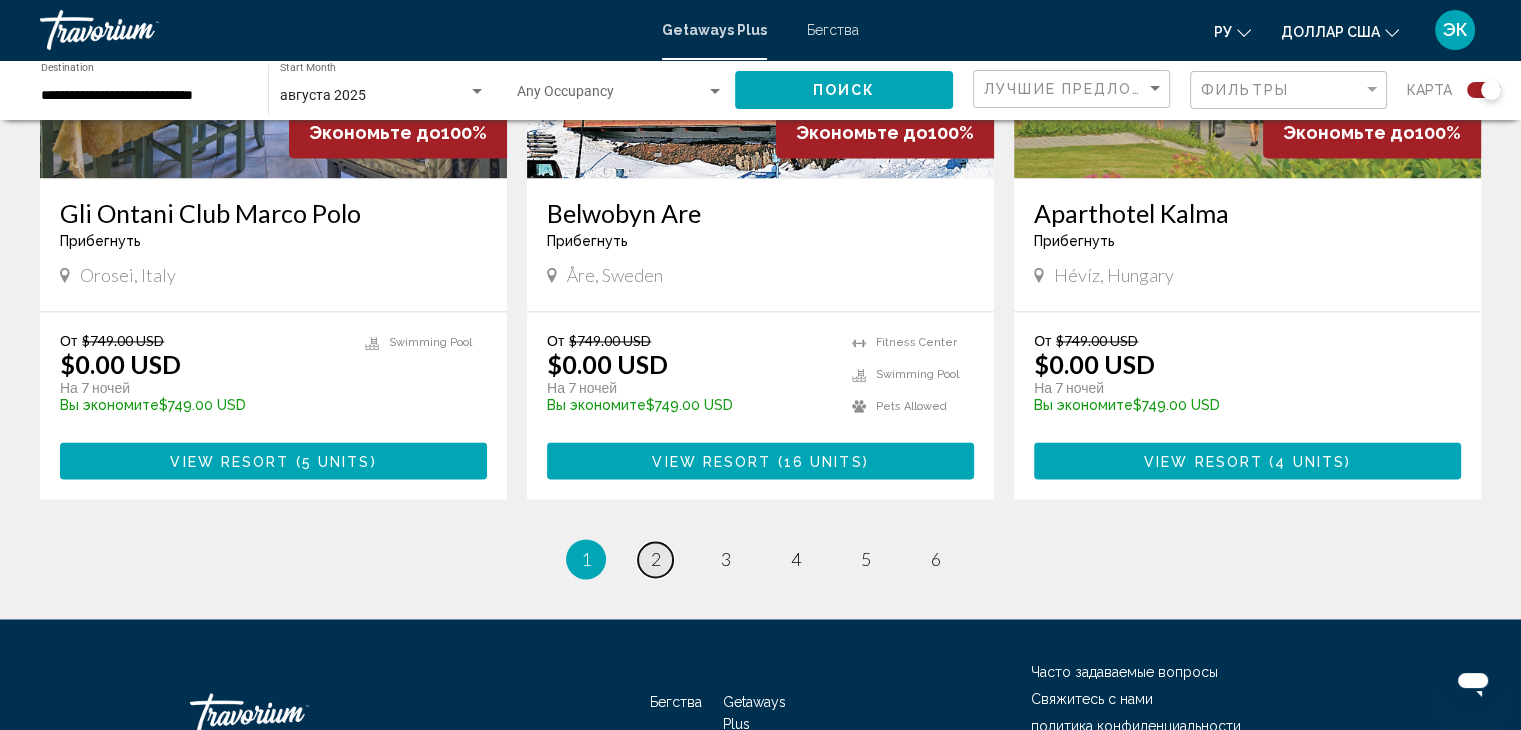 click on "2" at bounding box center (656, 559) 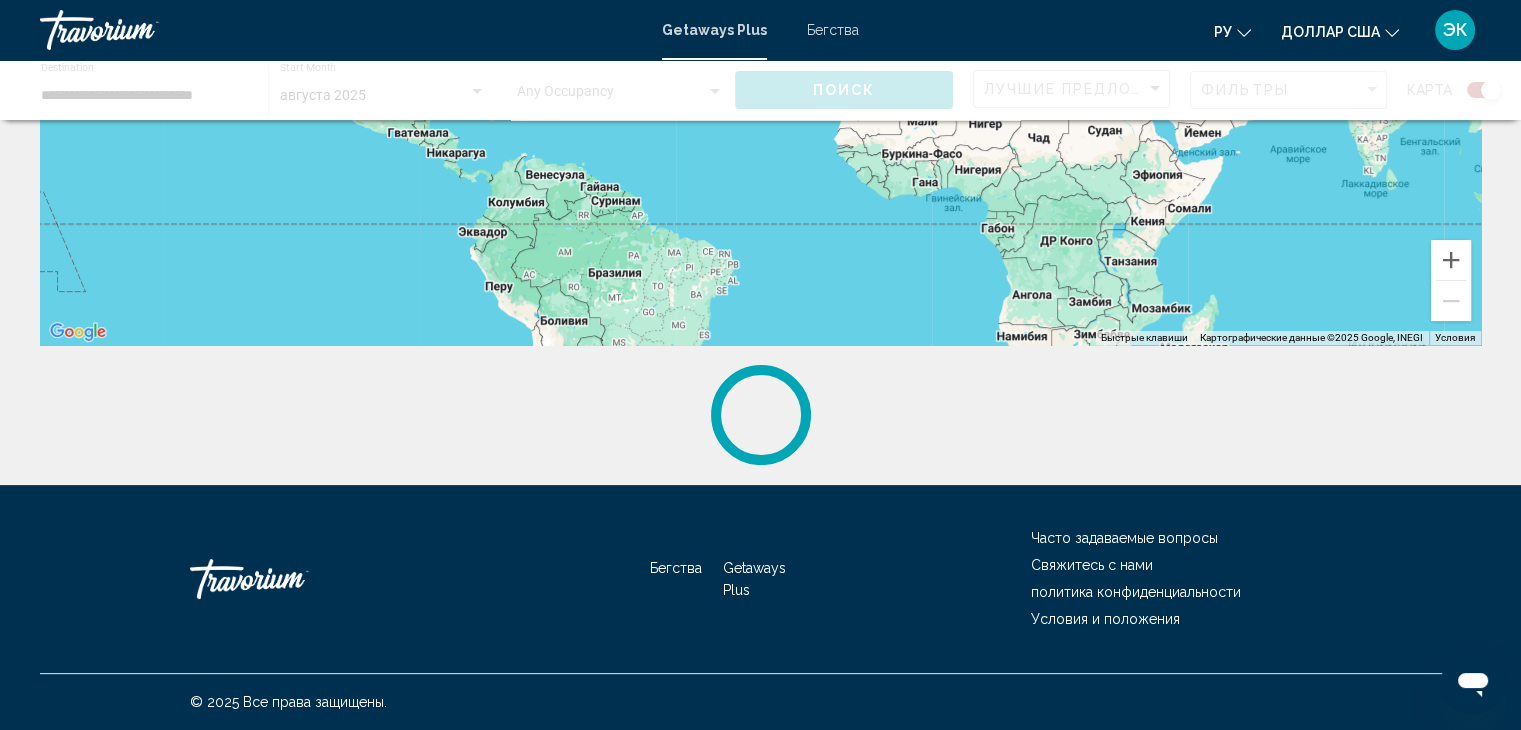 scroll, scrollTop: 0, scrollLeft: 0, axis: both 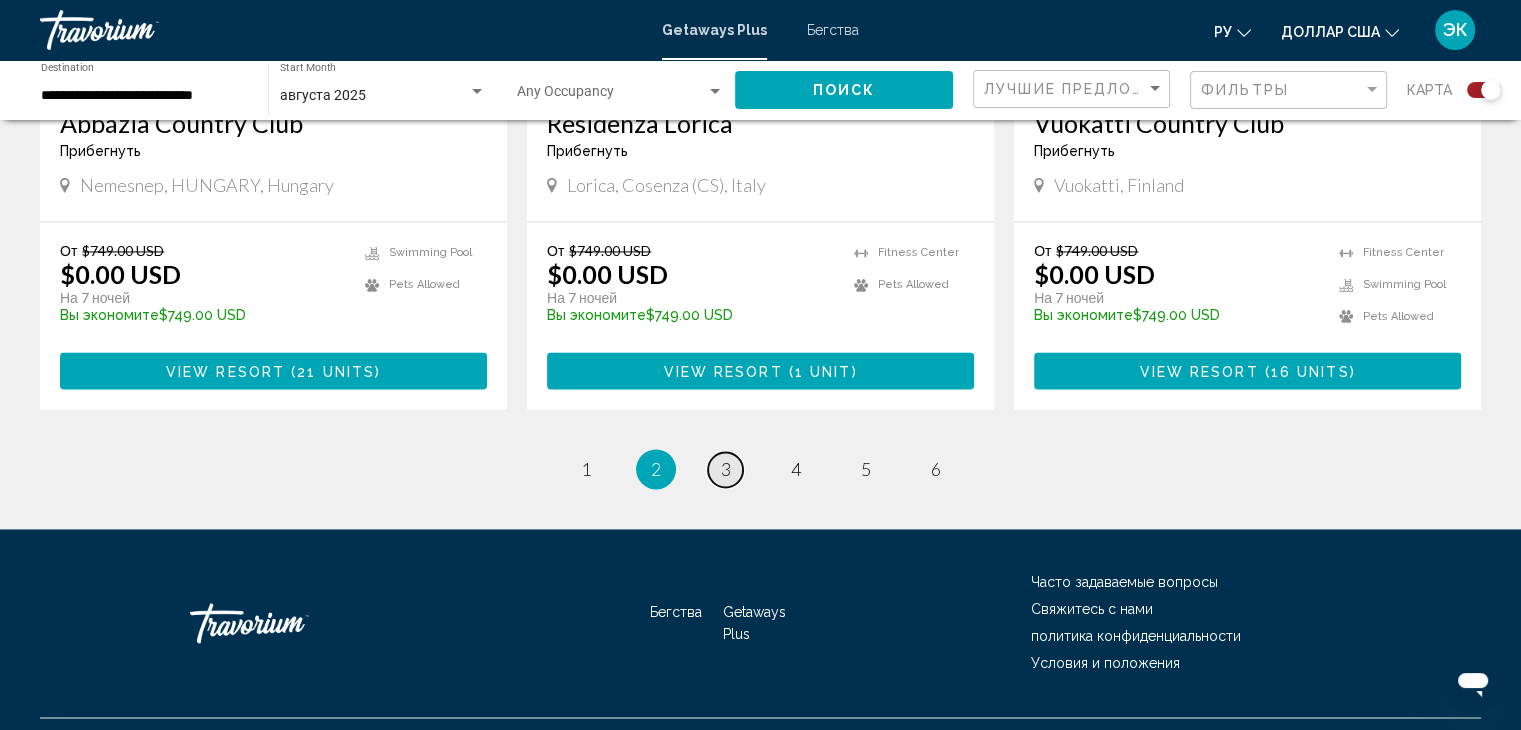 click on "3" at bounding box center [726, 469] 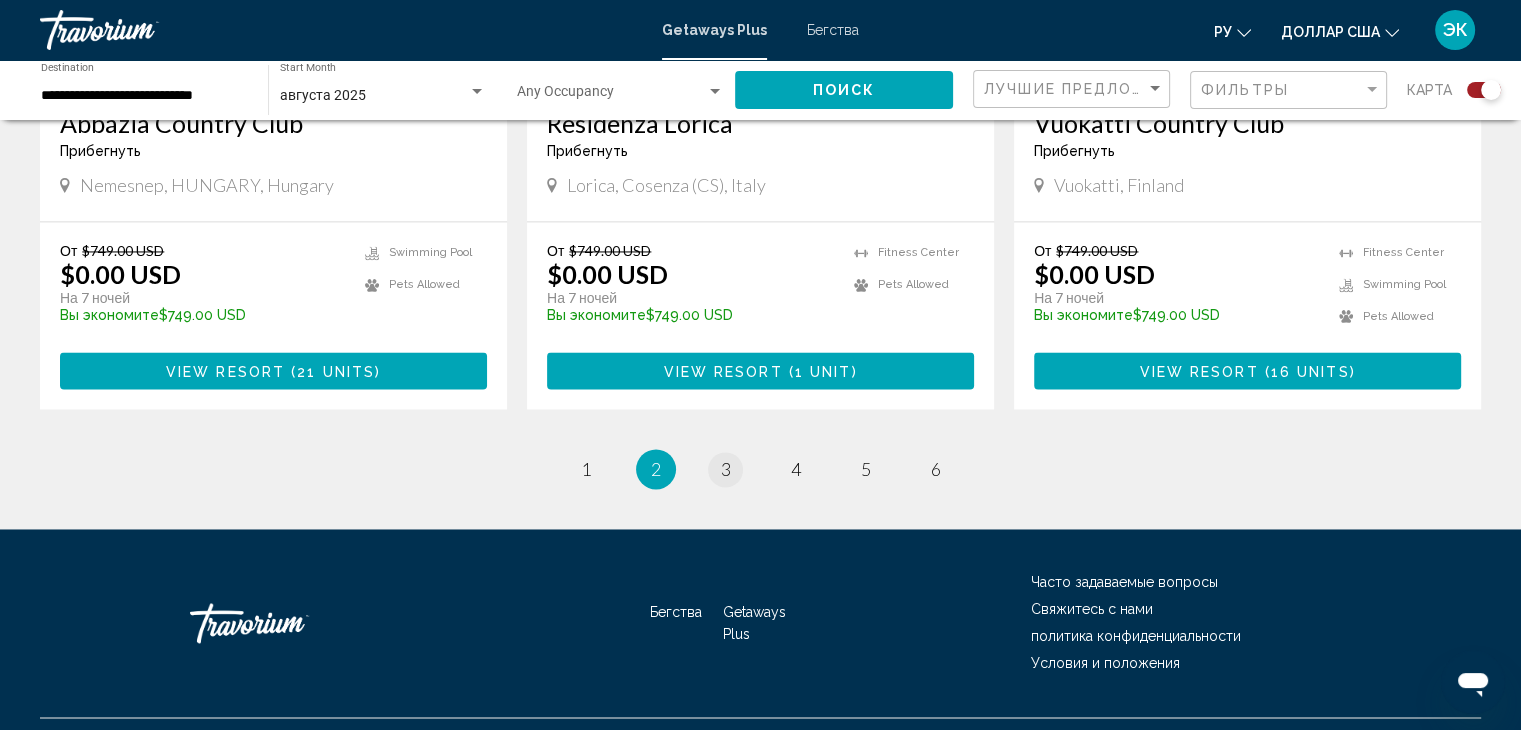 scroll, scrollTop: 0, scrollLeft: 0, axis: both 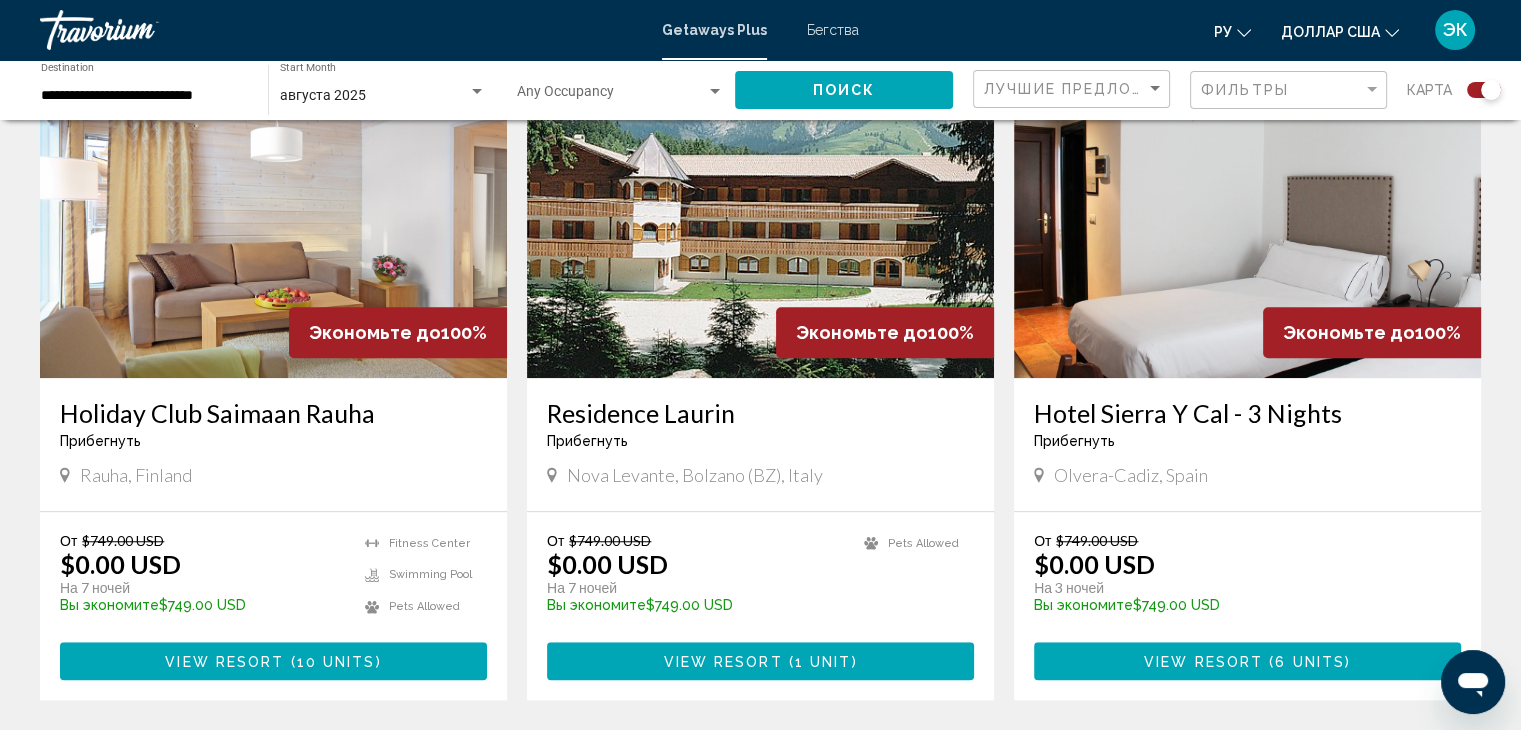 click at bounding box center [760, 218] 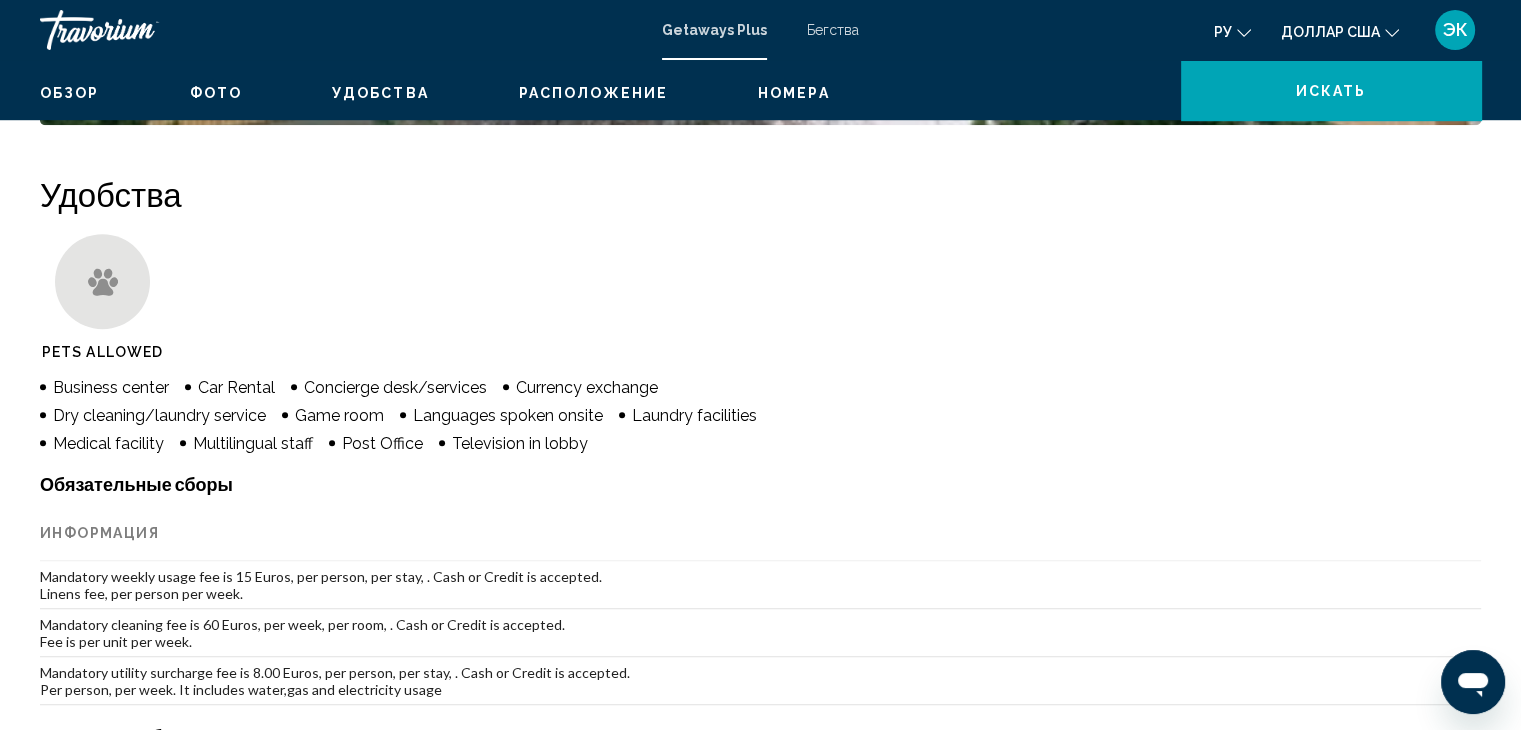 scroll, scrollTop: 0, scrollLeft: 0, axis: both 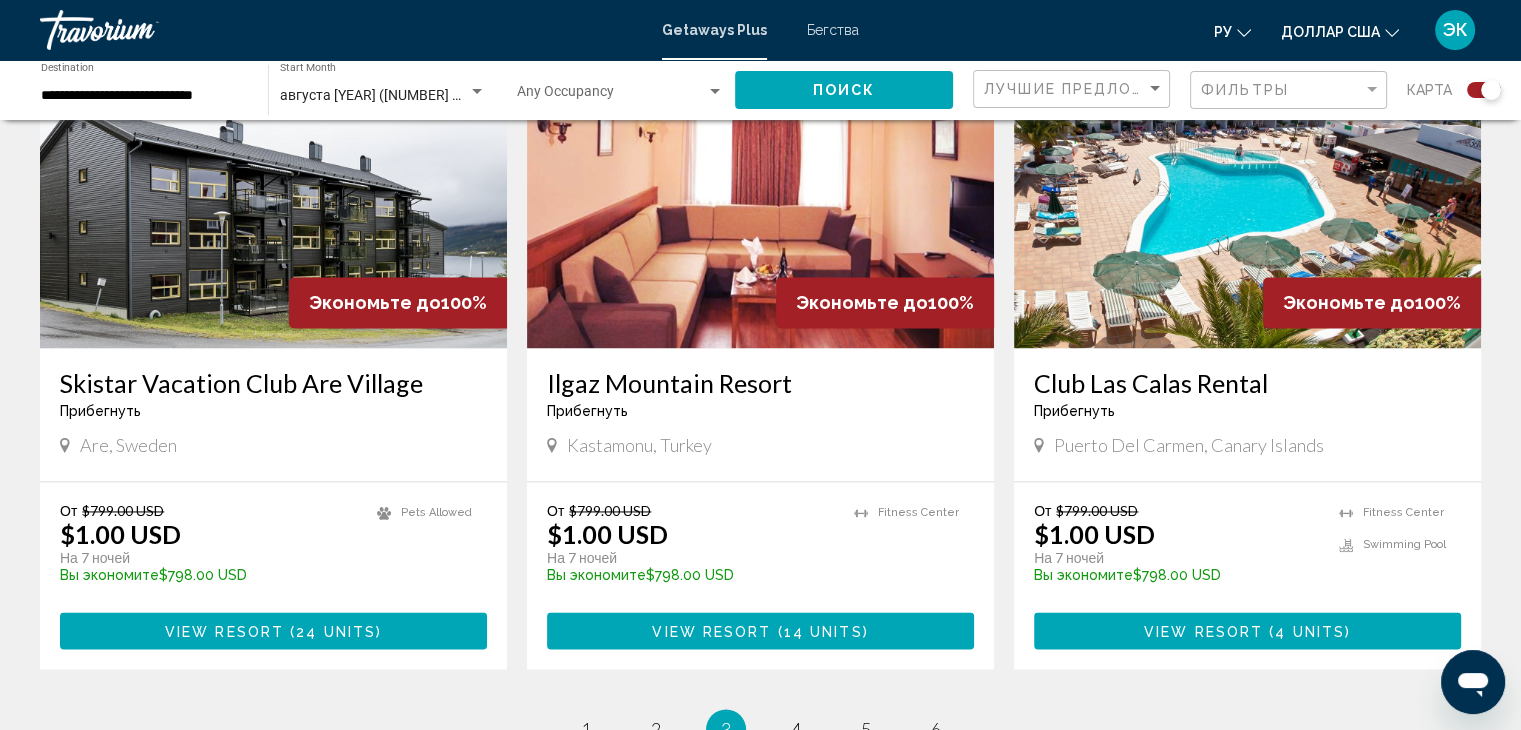 click on "14 units" at bounding box center [823, 631] 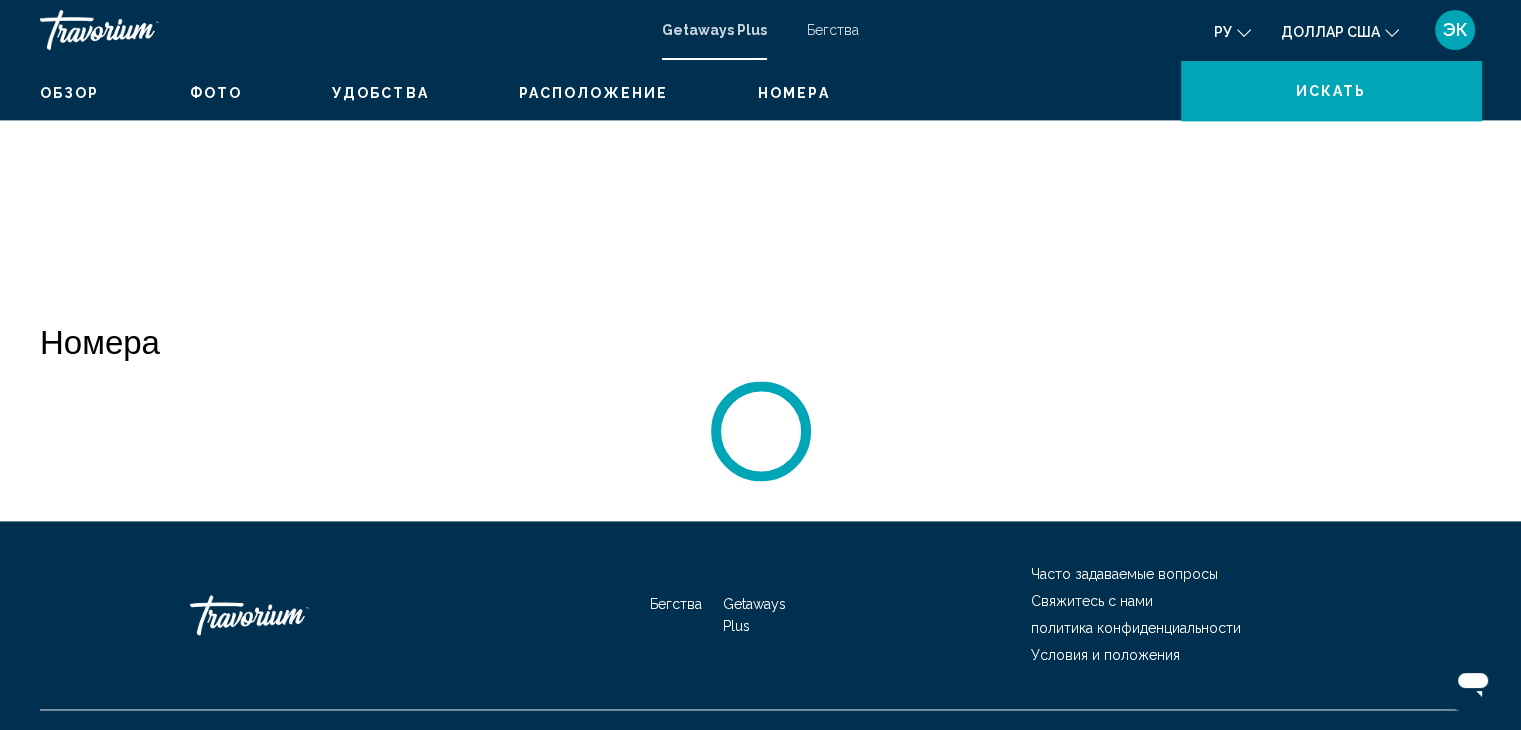 scroll, scrollTop: 0, scrollLeft: 0, axis: both 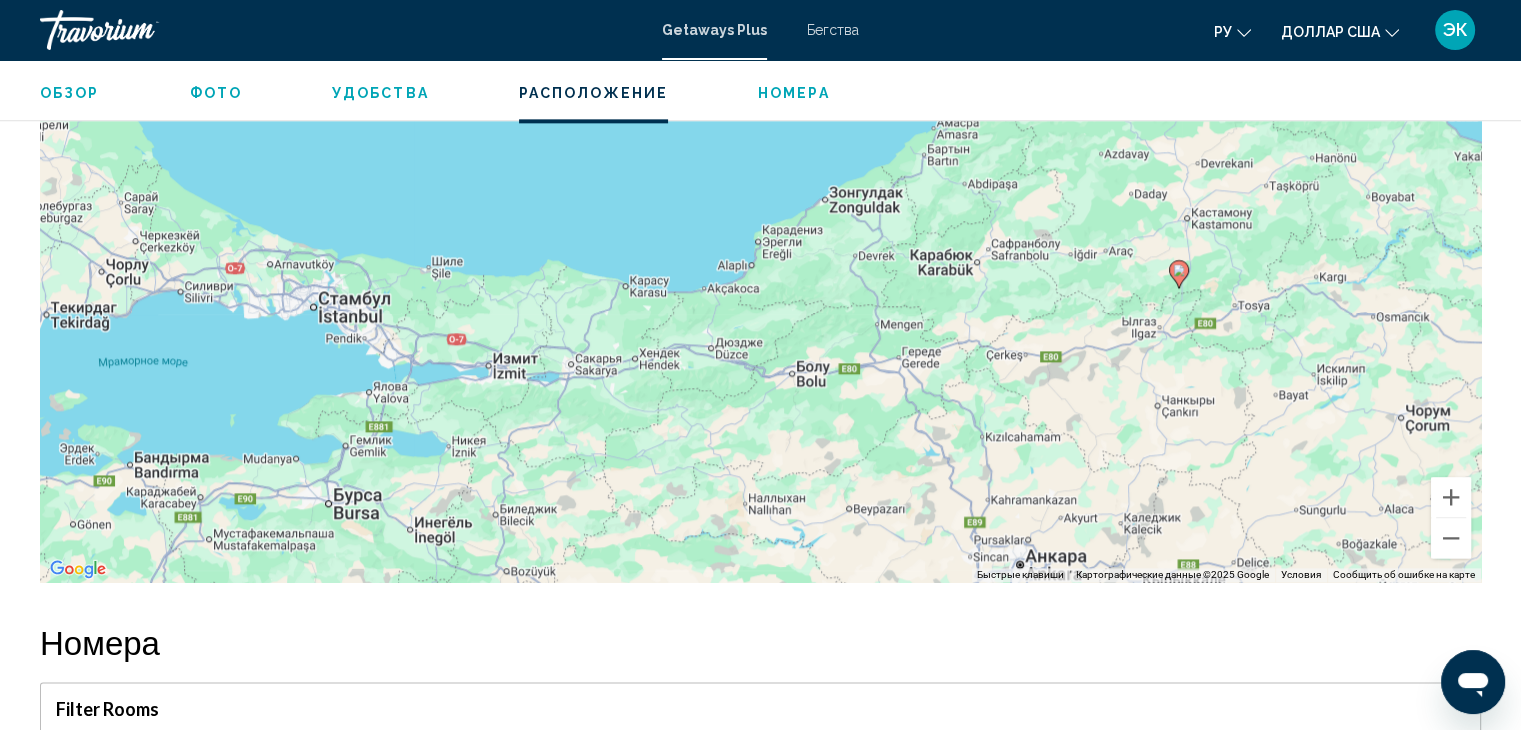 click on "Чтобы активировать перетаскивание с помощью клавиатуры, нажмите Alt + Ввод. После этого перемещайте маркер, используя клавиши со стрелками. Чтобы завершить перетаскивание, нажмите клавишу Ввод. Чтобы отменить действие, нажмите клавишу Esc." at bounding box center [760, 282] 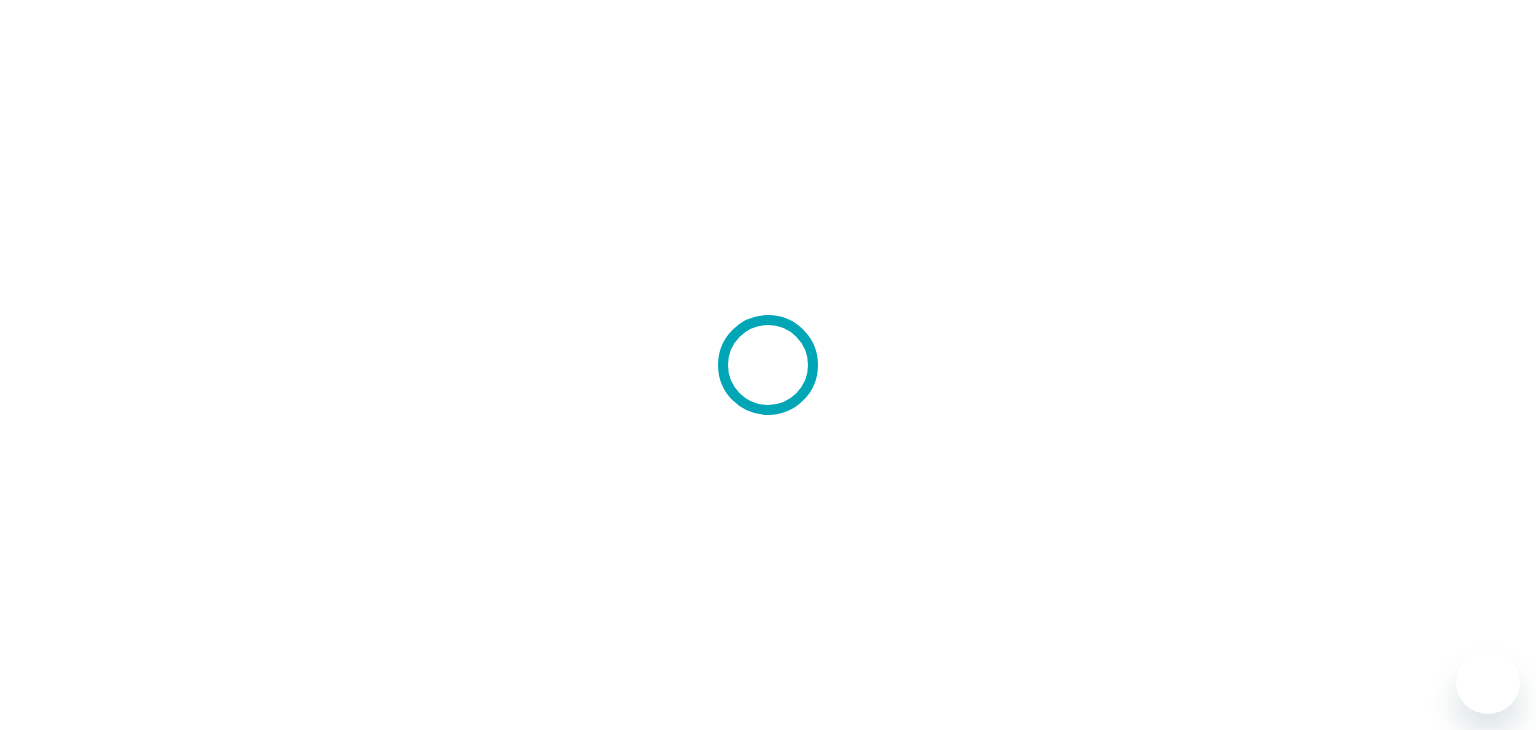 scroll, scrollTop: 0, scrollLeft: 0, axis: both 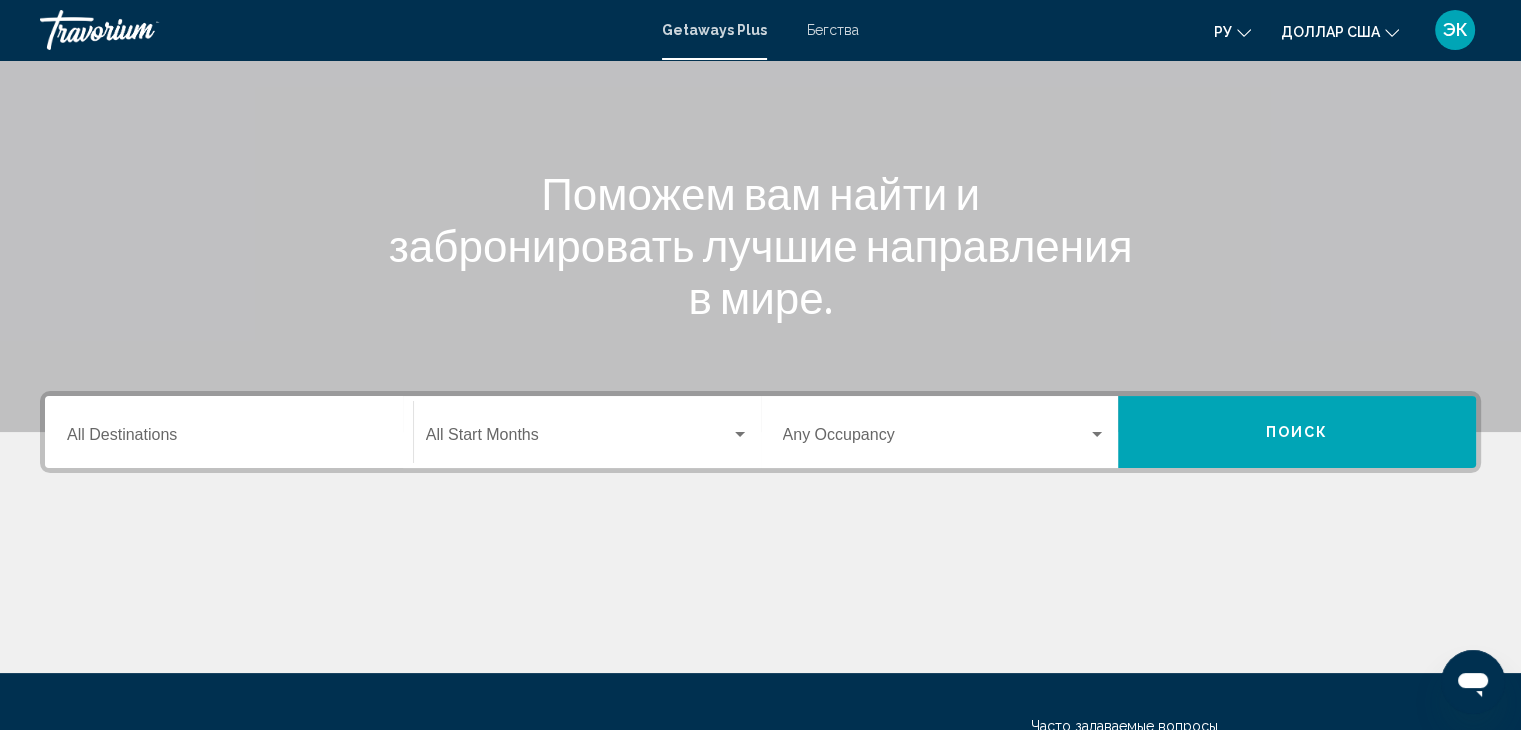 click on "Destination All Destinations" at bounding box center (229, 439) 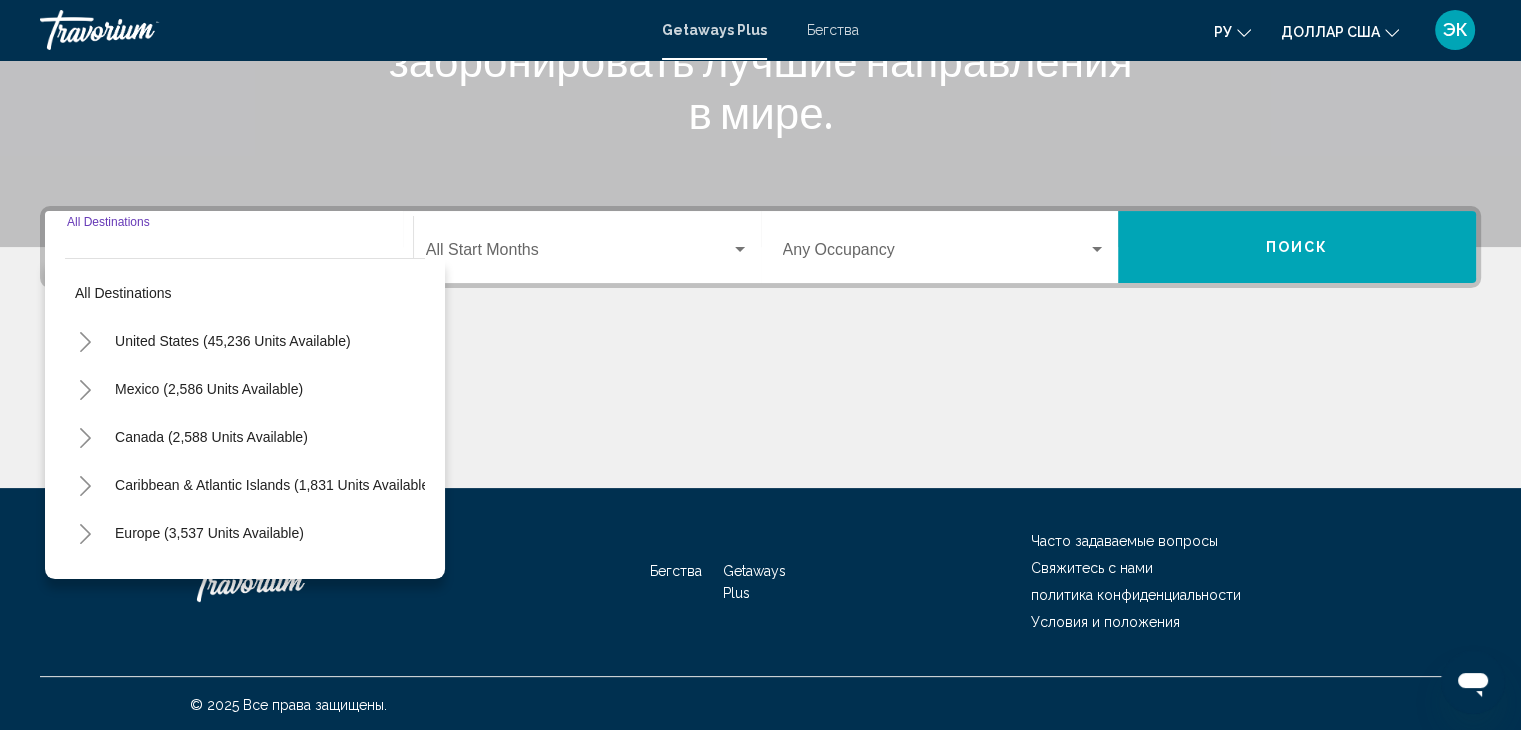 scroll, scrollTop: 356, scrollLeft: 0, axis: vertical 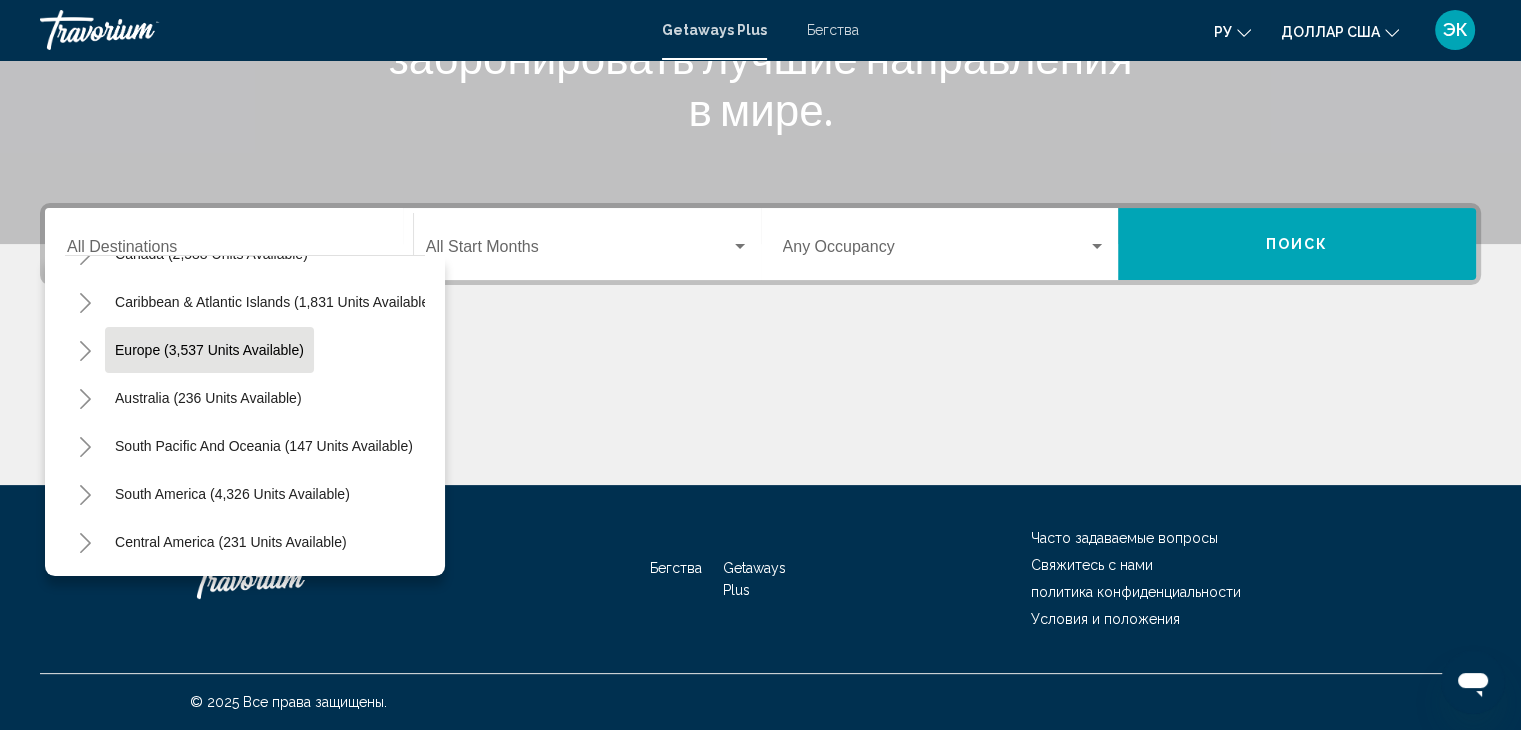 click on "Europe (3,537 units available)" at bounding box center [208, 398] 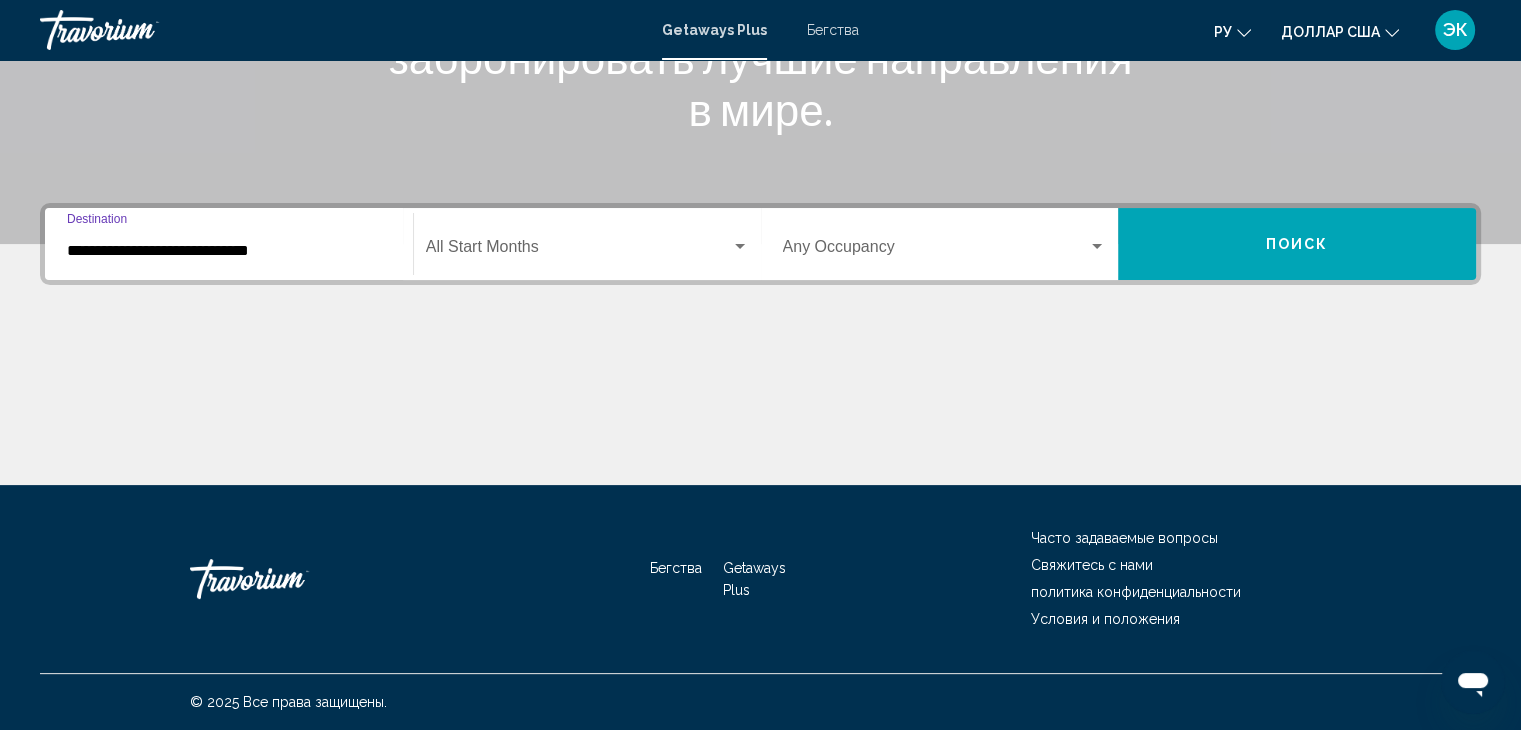click at bounding box center [578, 251] 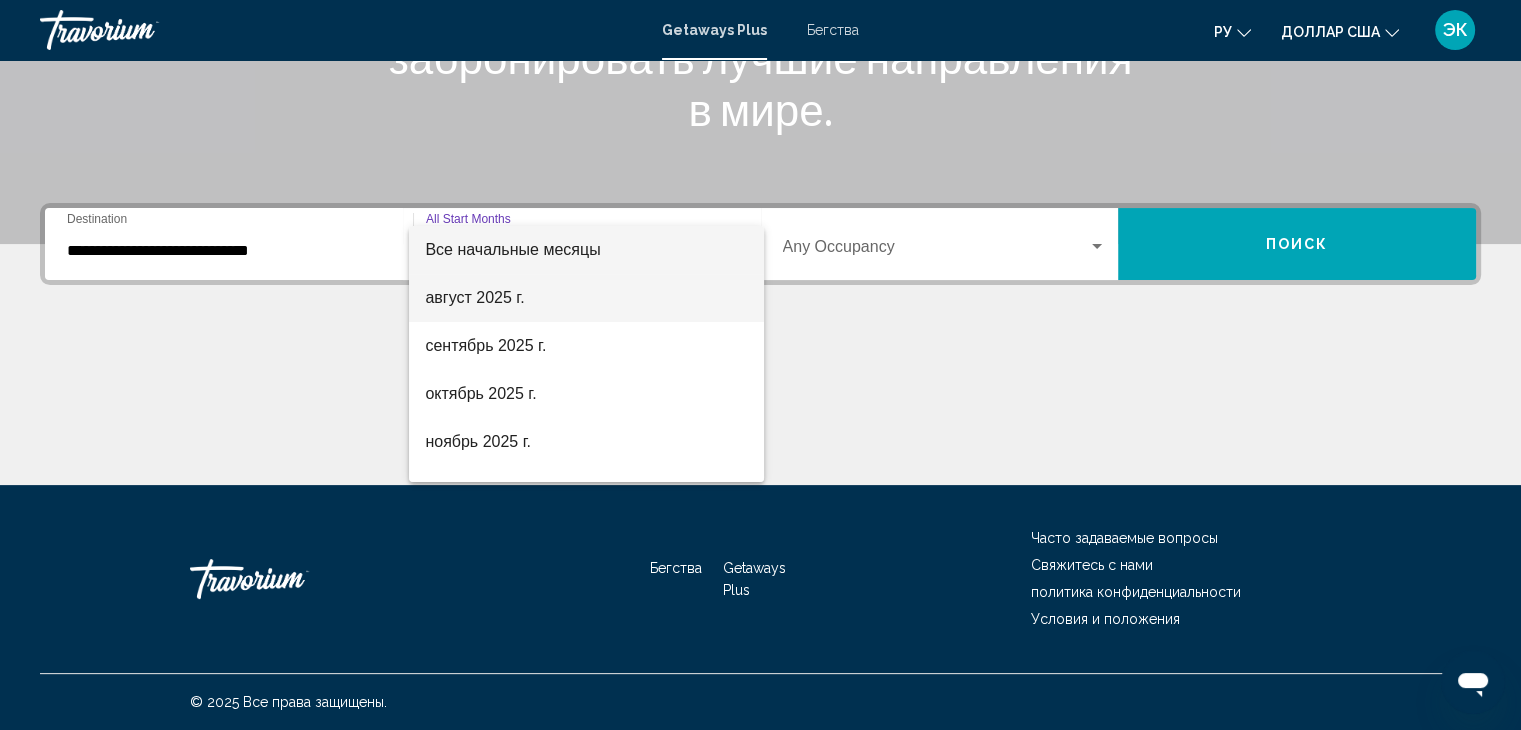 click on "август 2025 г." at bounding box center (474, 297) 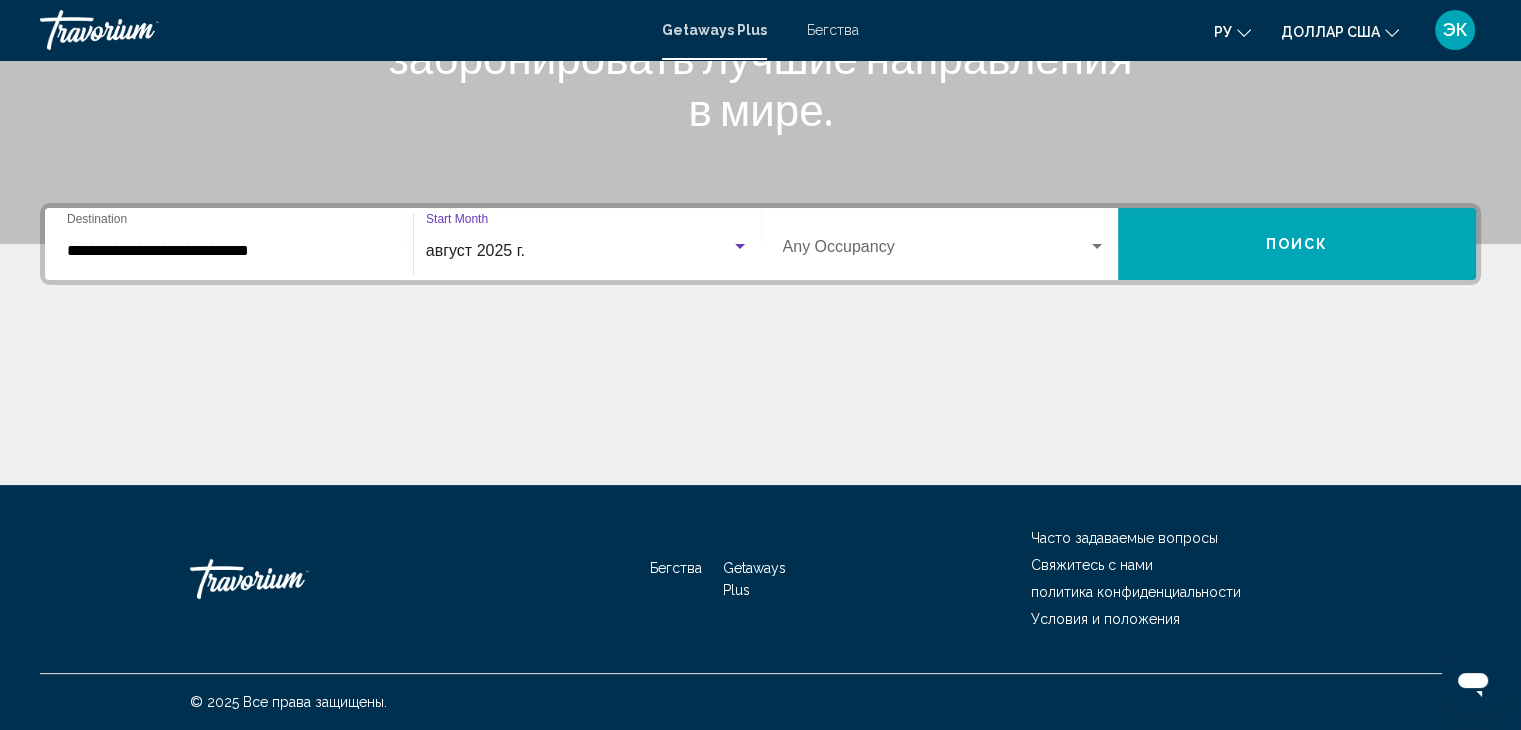 click on "Поиск" at bounding box center (1297, 244) 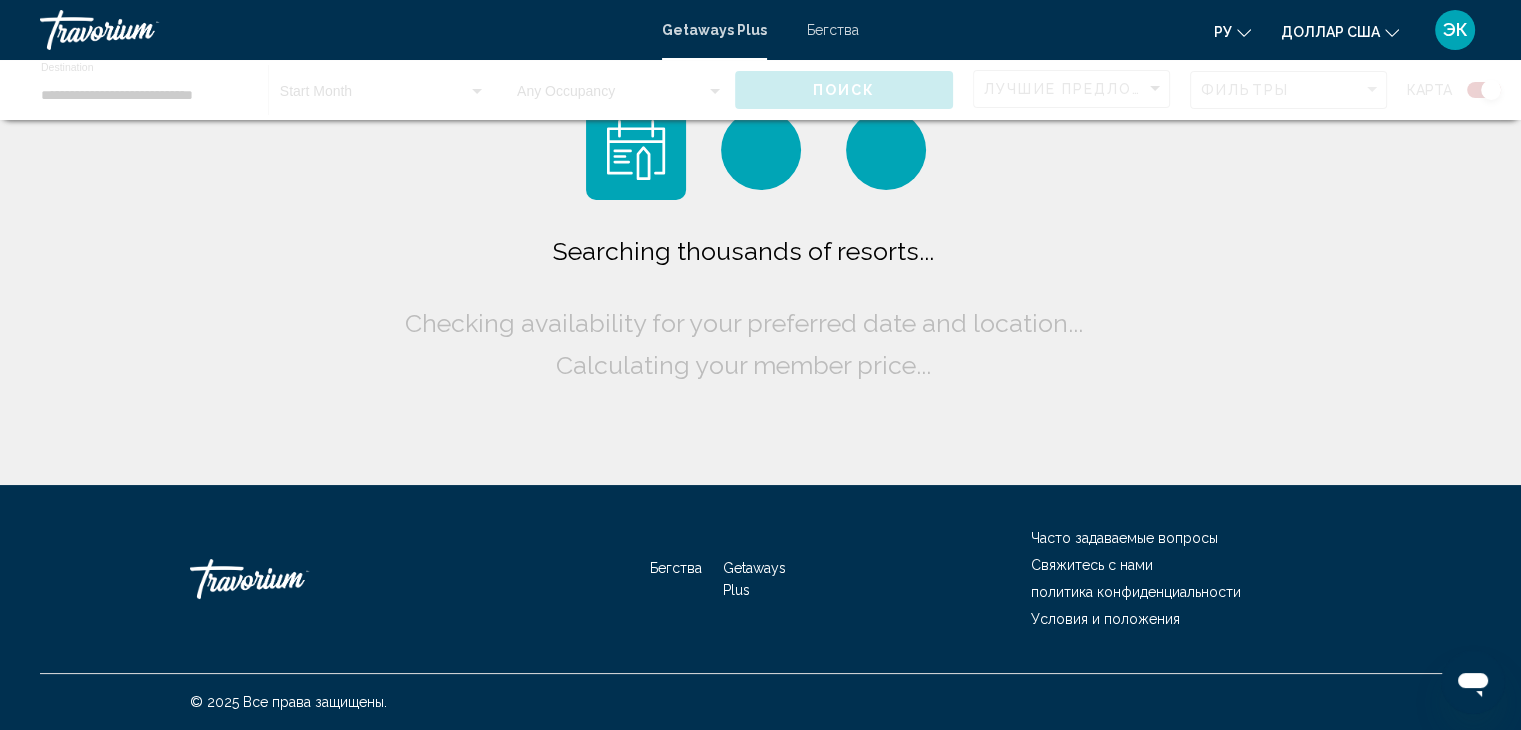 scroll, scrollTop: 0, scrollLeft: 0, axis: both 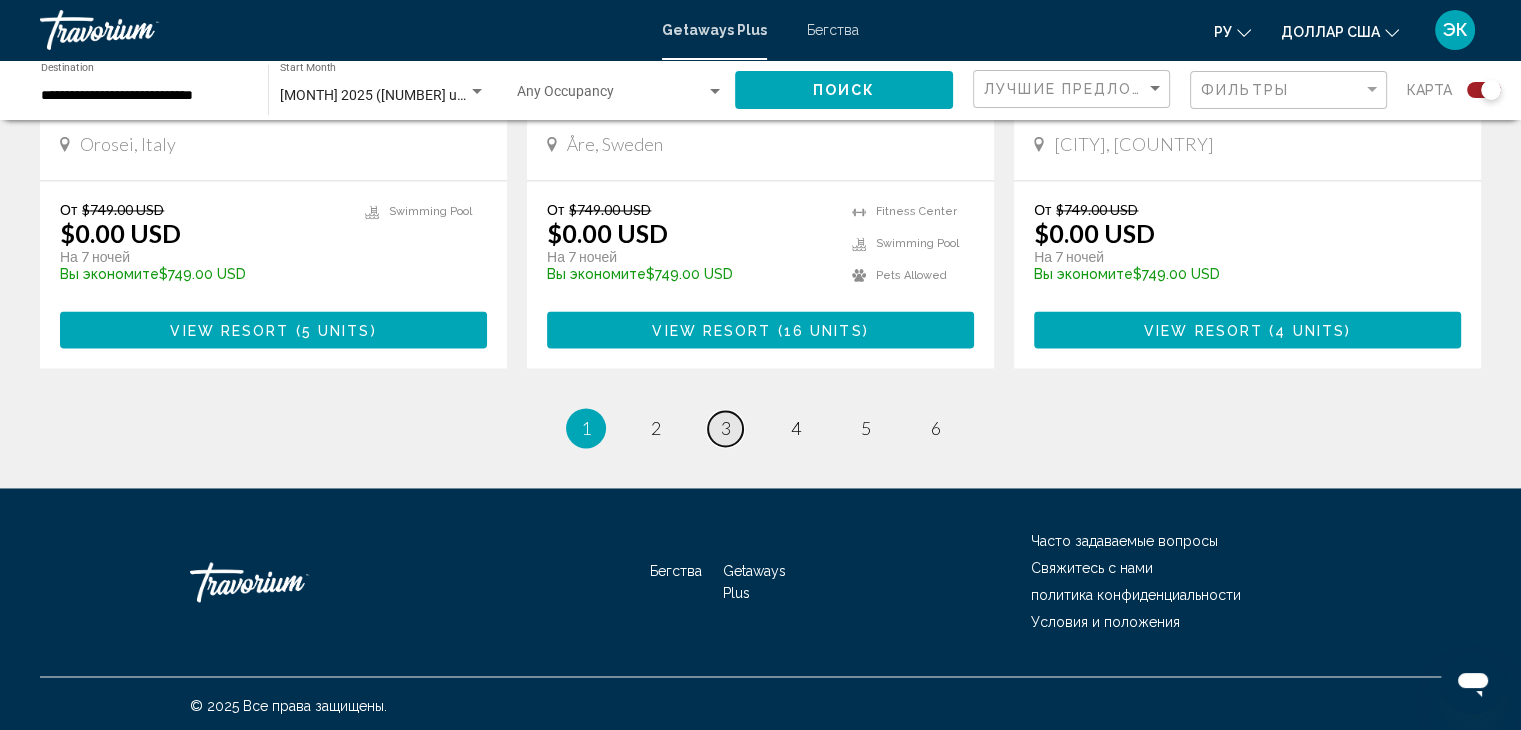 click on "3" at bounding box center (726, 428) 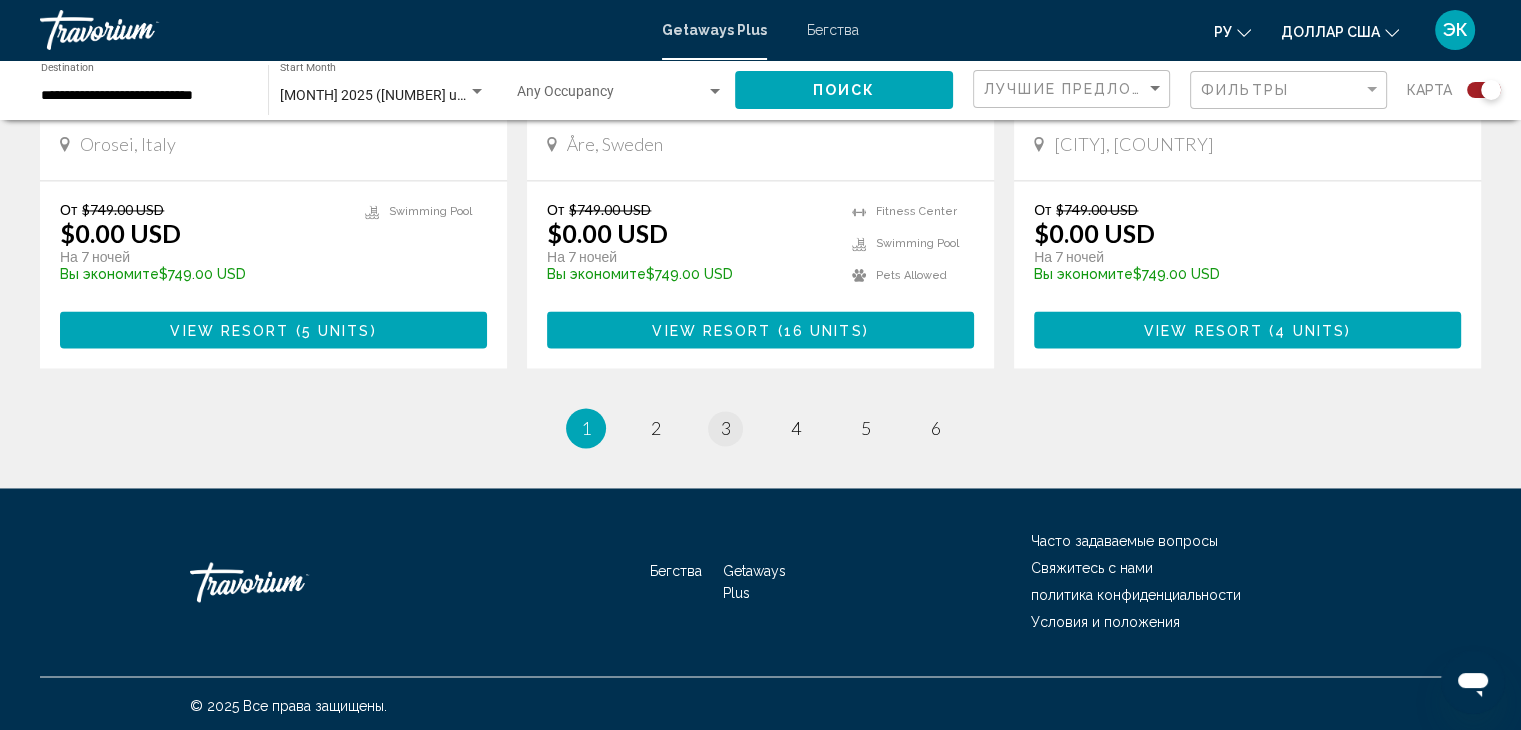 scroll, scrollTop: 0, scrollLeft: 0, axis: both 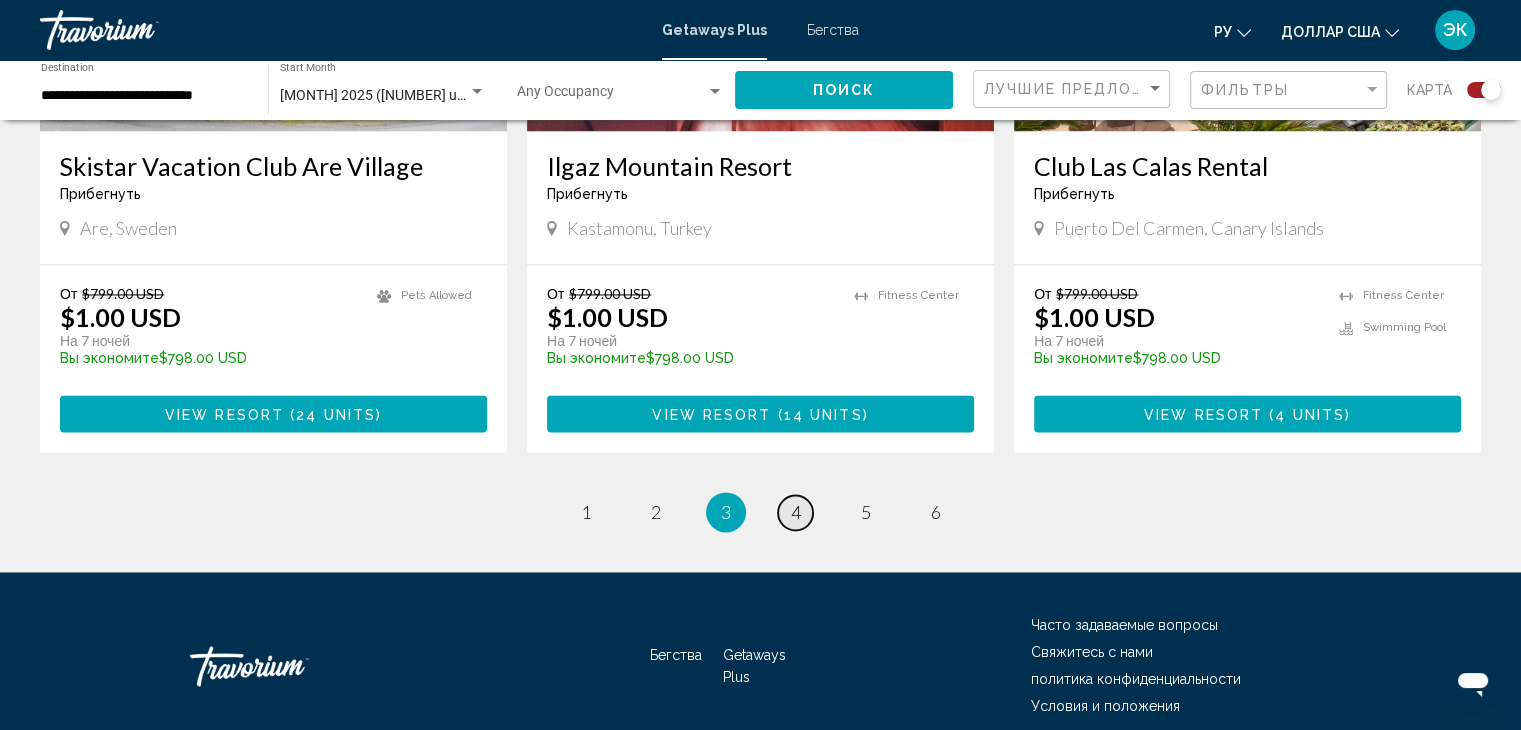 click on "4" at bounding box center [796, 512] 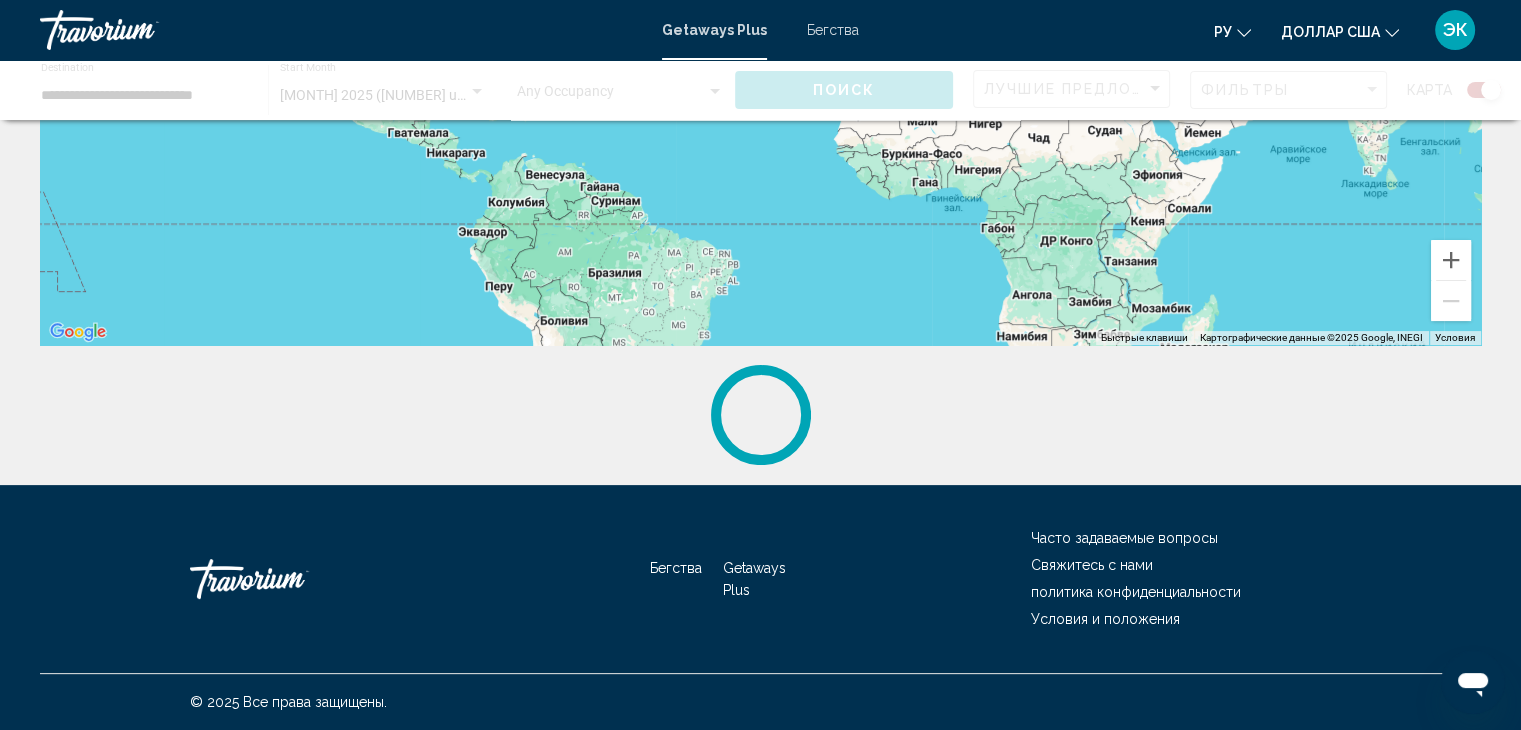 scroll, scrollTop: 0, scrollLeft: 0, axis: both 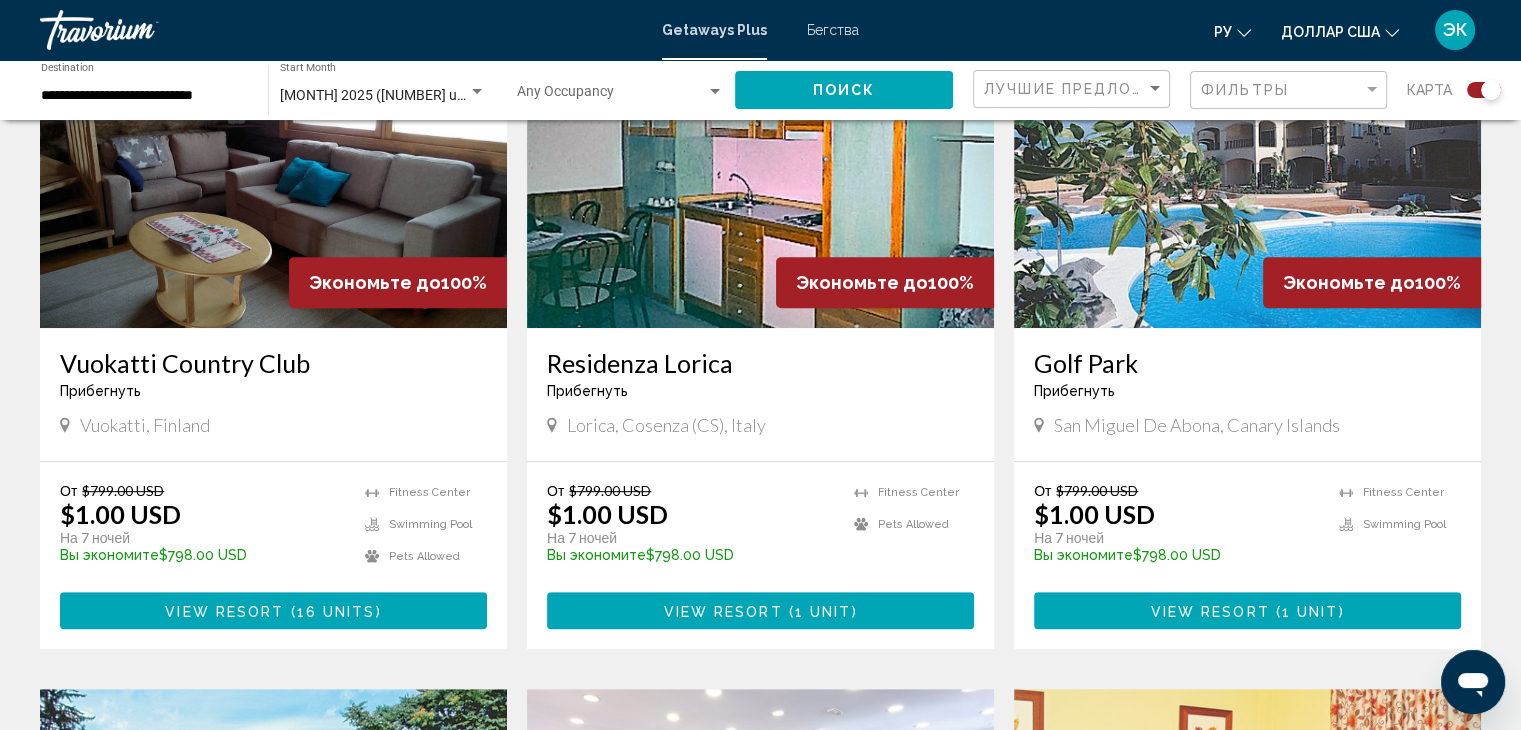 click on "← Переместить влево → Переместить вправо ↑ Переместить вверх ↓ Переместить вниз + Приблизить - Уменьшить Home Переместить влево на 75 % End Переместить вправо на 75 % Предыдущая страница Переместить вверх на 75 % Следующая страница Переместить вниз на 75 % Чтобы активировать перетаскивание с помощью клавиатуры, нажмите Alt + Ввод. После этого перемещайте маркер, используя клавиши со стрелками. Чтобы завершить перетаскивание, нажмите клавишу Ввод. Чтобы отменить действие, нажмите клавишу Esc. Быстрые клавиши Картографические данные 1000 км  Условия Экономьте до  100%" at bounding box center (760, 1045) 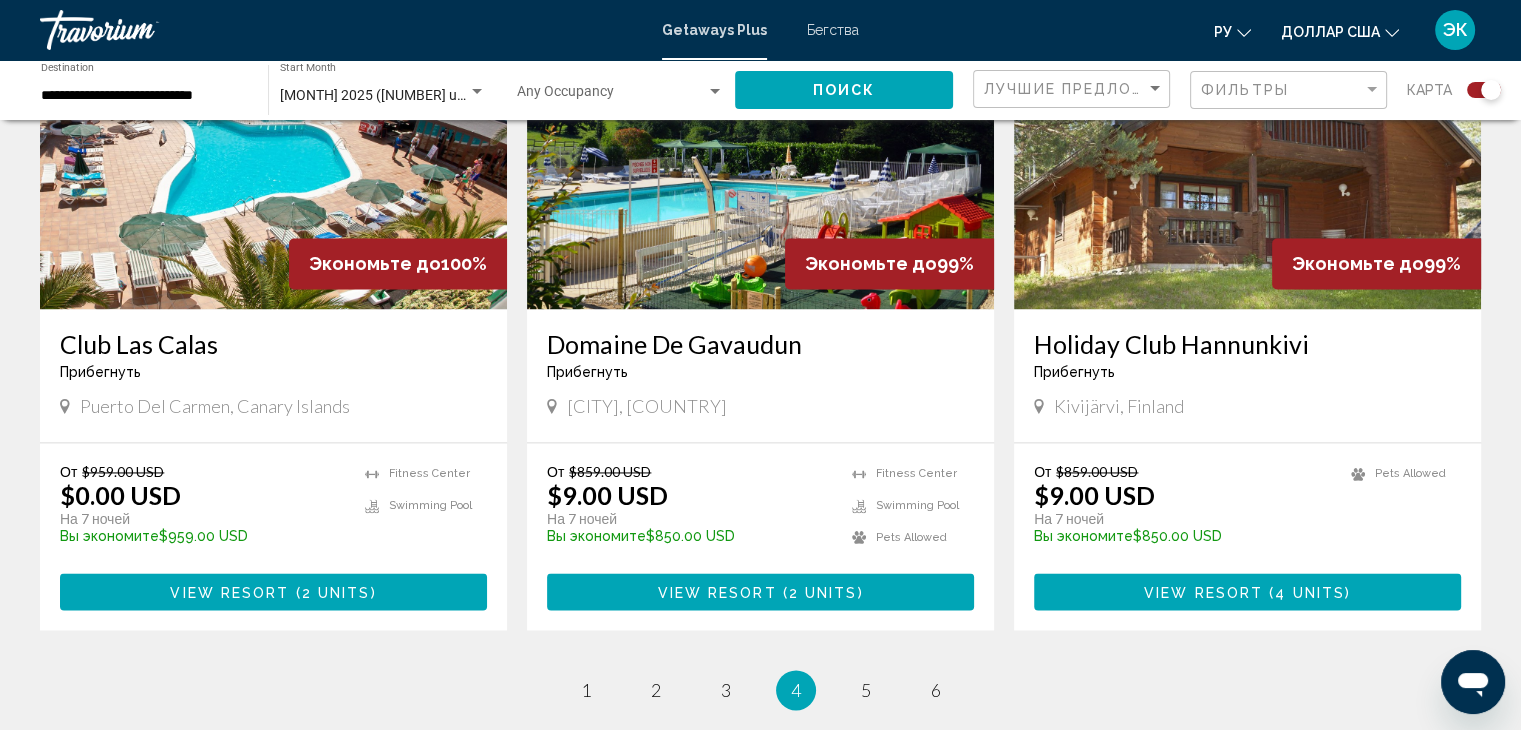 scroll, scrollTop: 2889, scrollLeft: 0, axis: vertical 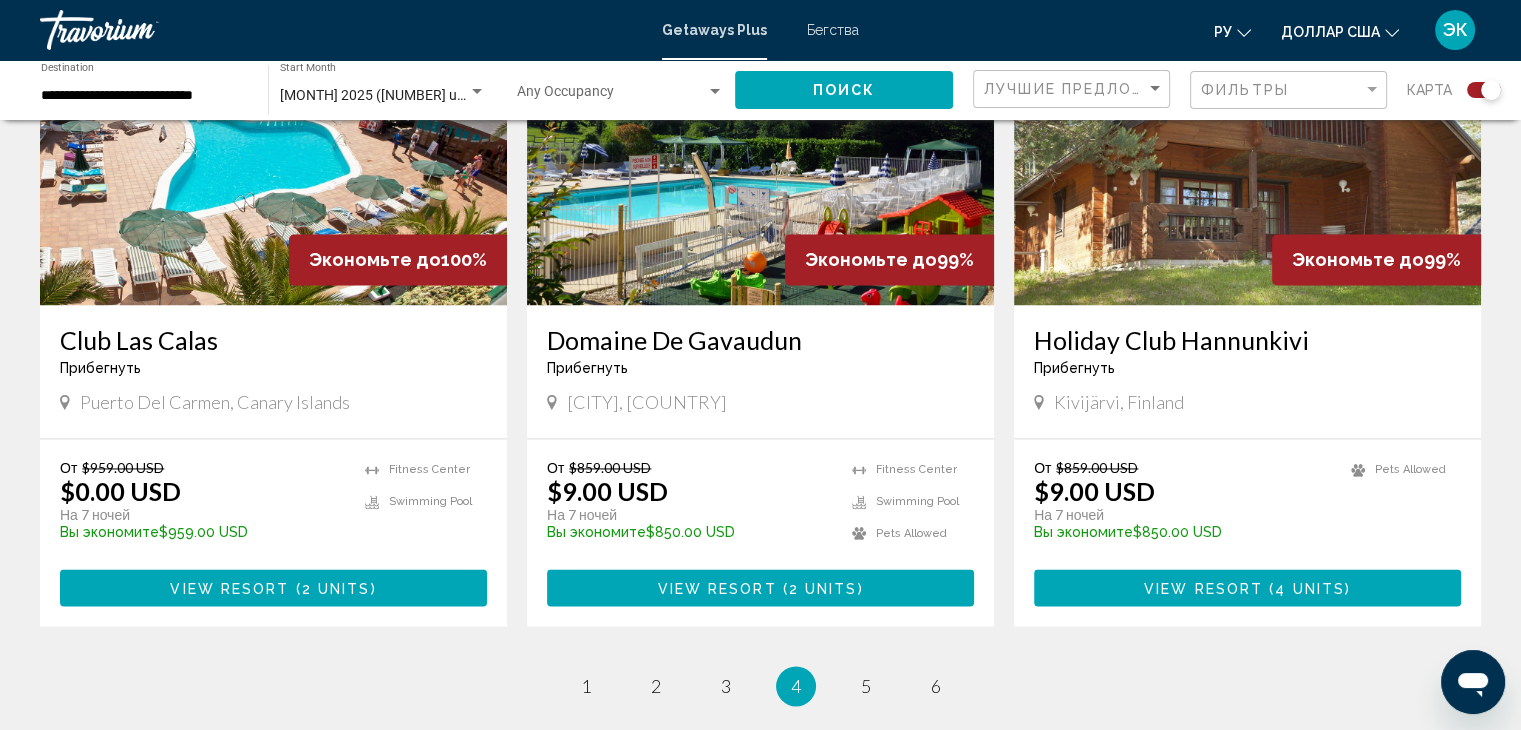 click on "View Resort" at bounding box center [716, 588] 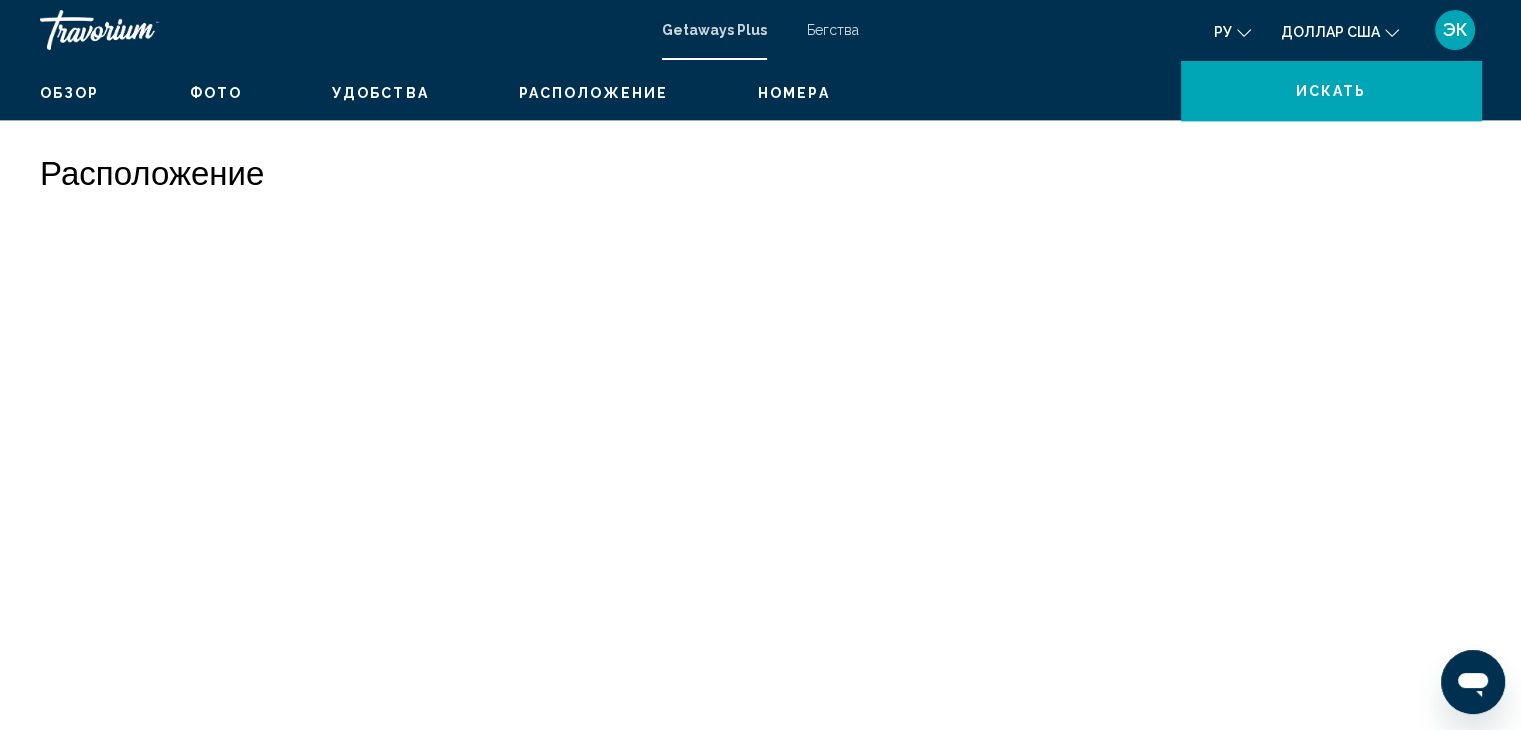 scroll, scrollTop: 0, scrollLeft: 0, axis: both 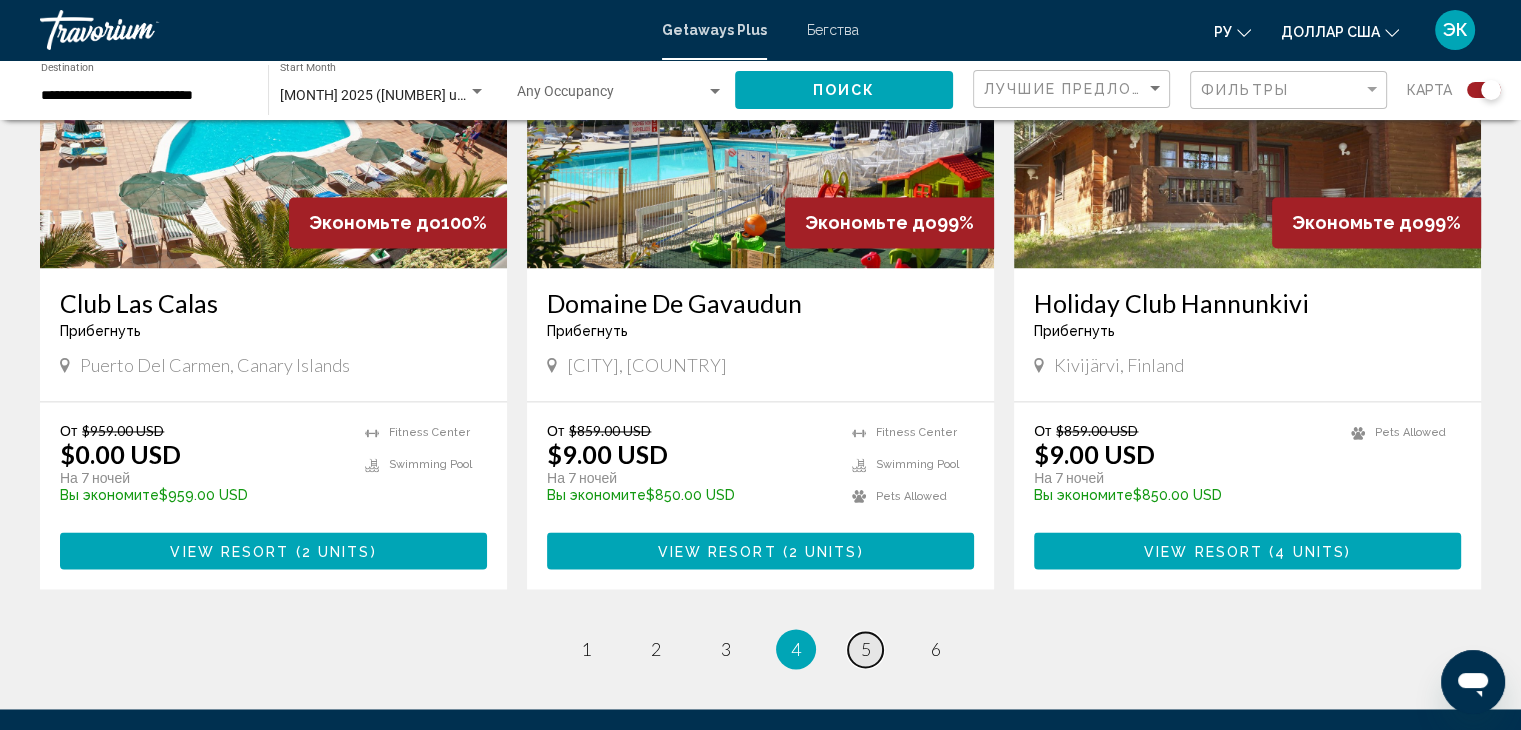 click on "5" at bounding box center (866, 649) 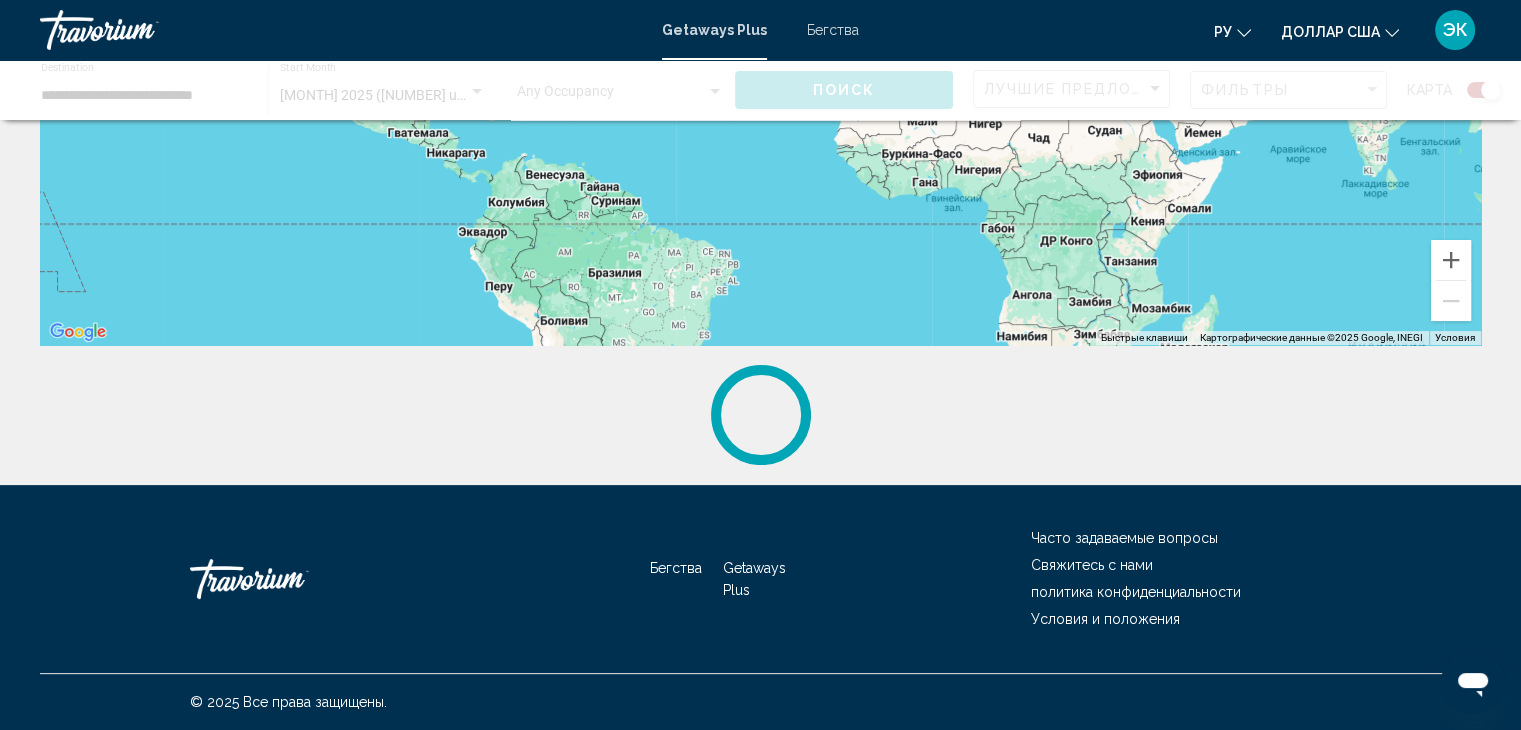 scroll, scrollTop: 0, scrollLeft: 0, axis: both 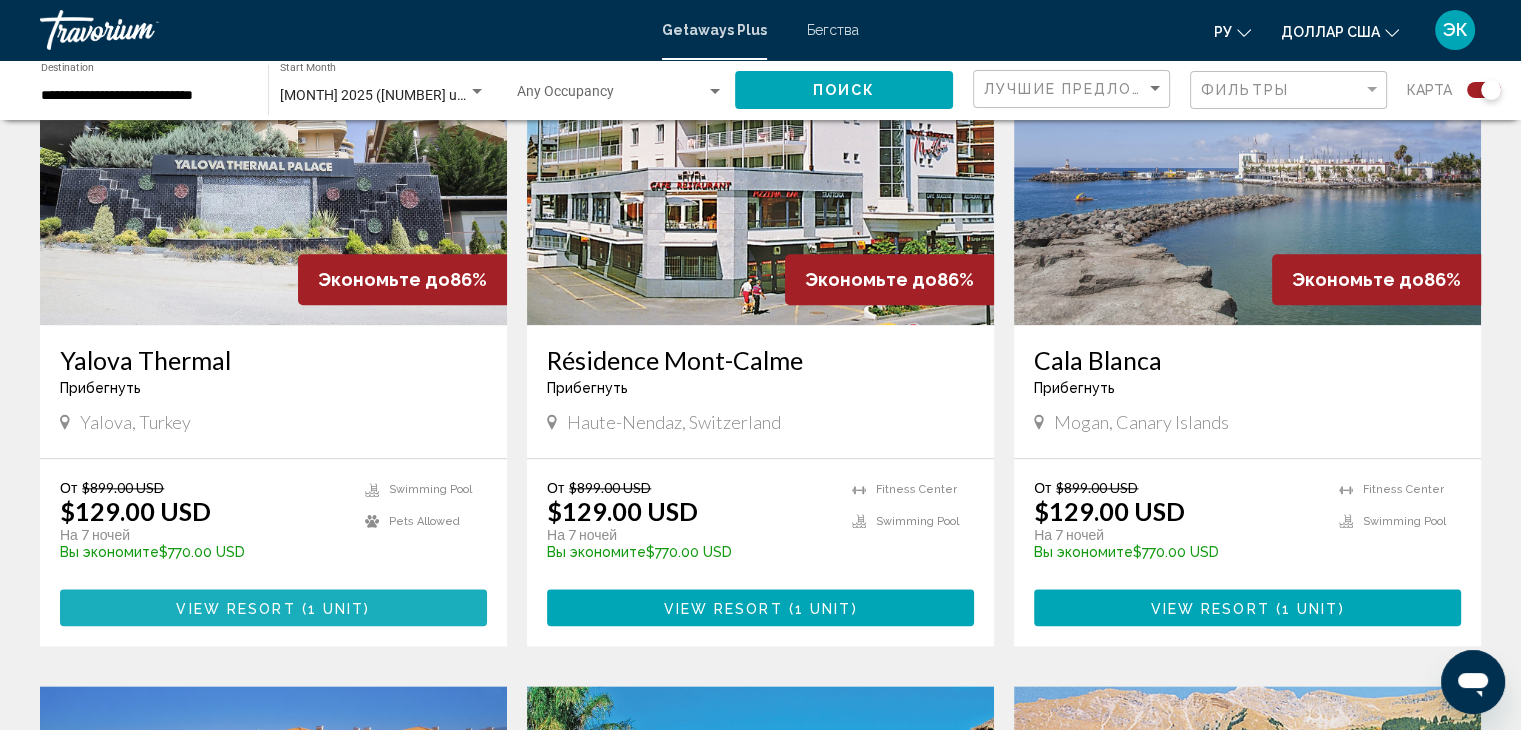 click on "1 unit" at bounding box center [336, 608] 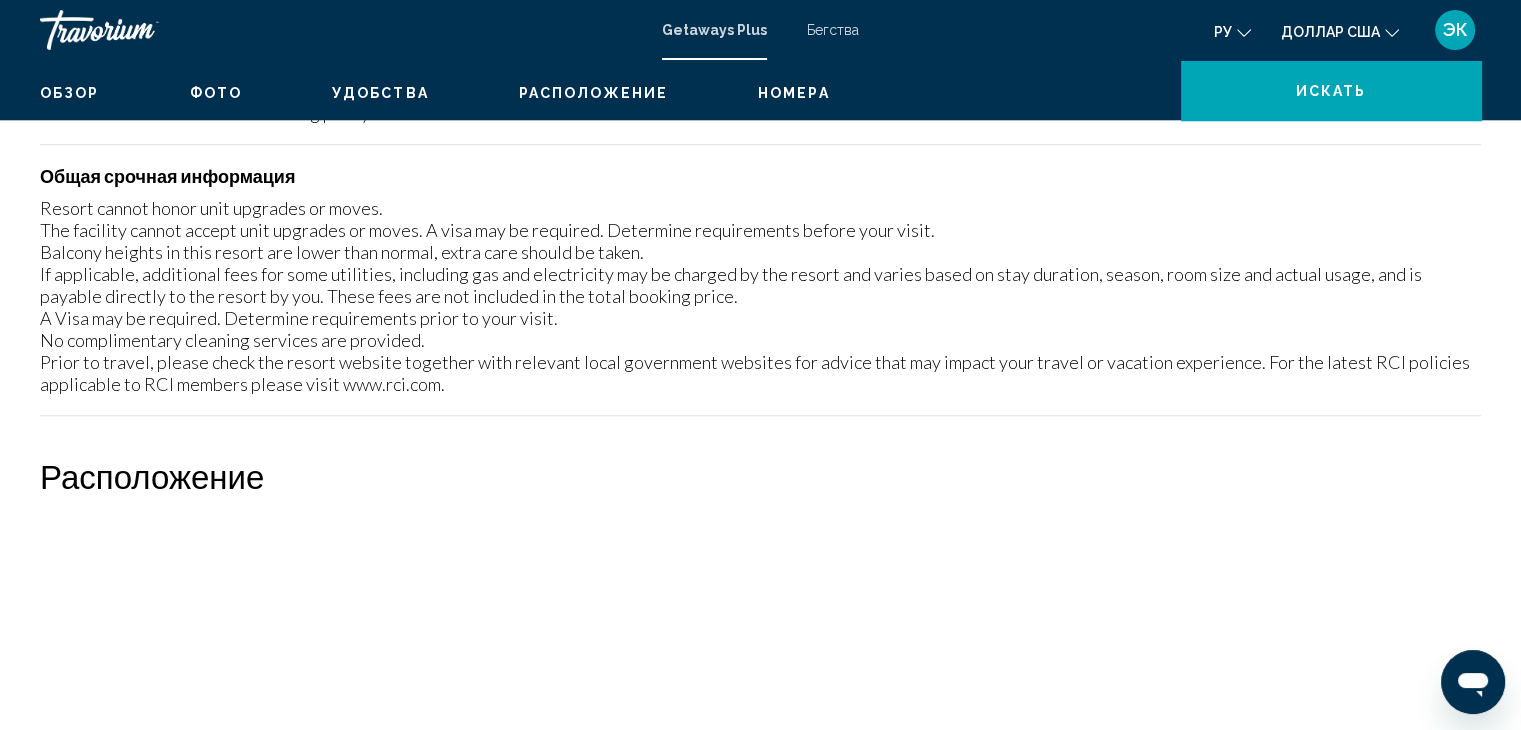 scroll, scrollTop: 0, scrollLeft: 0, axis: both 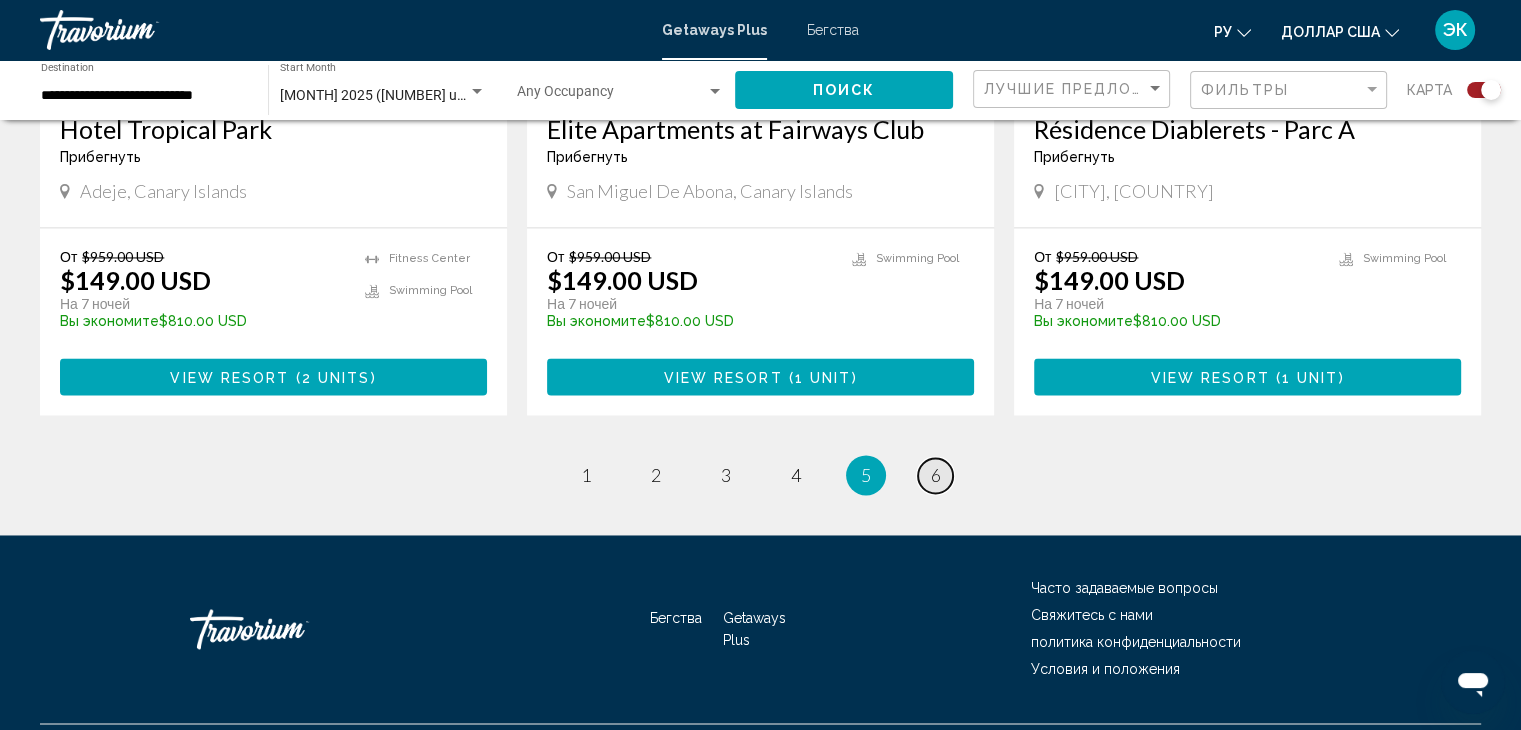 click on "6" at bounding box center [936, 475] 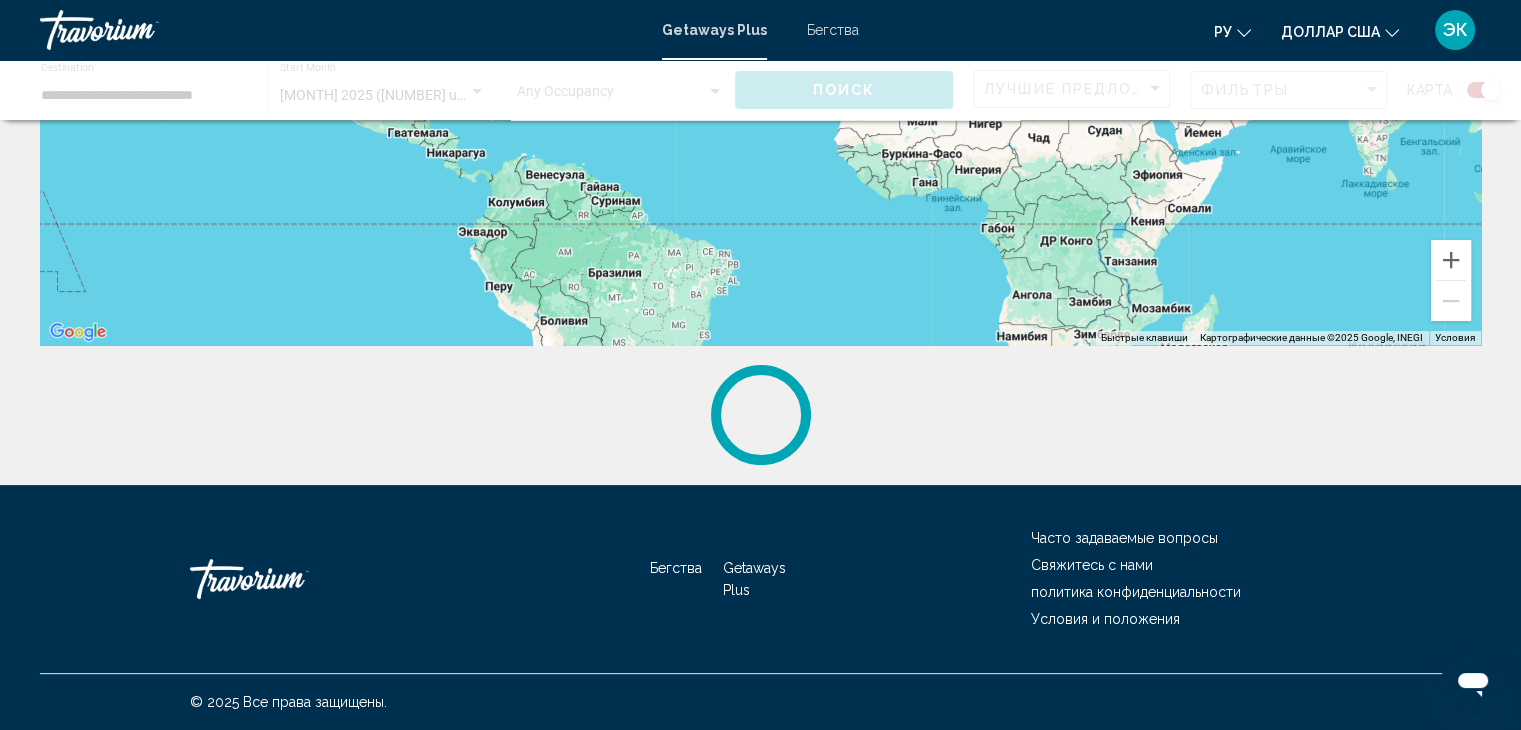 scroll, scrollTop: 0, scrollLeft: 0, axis: both 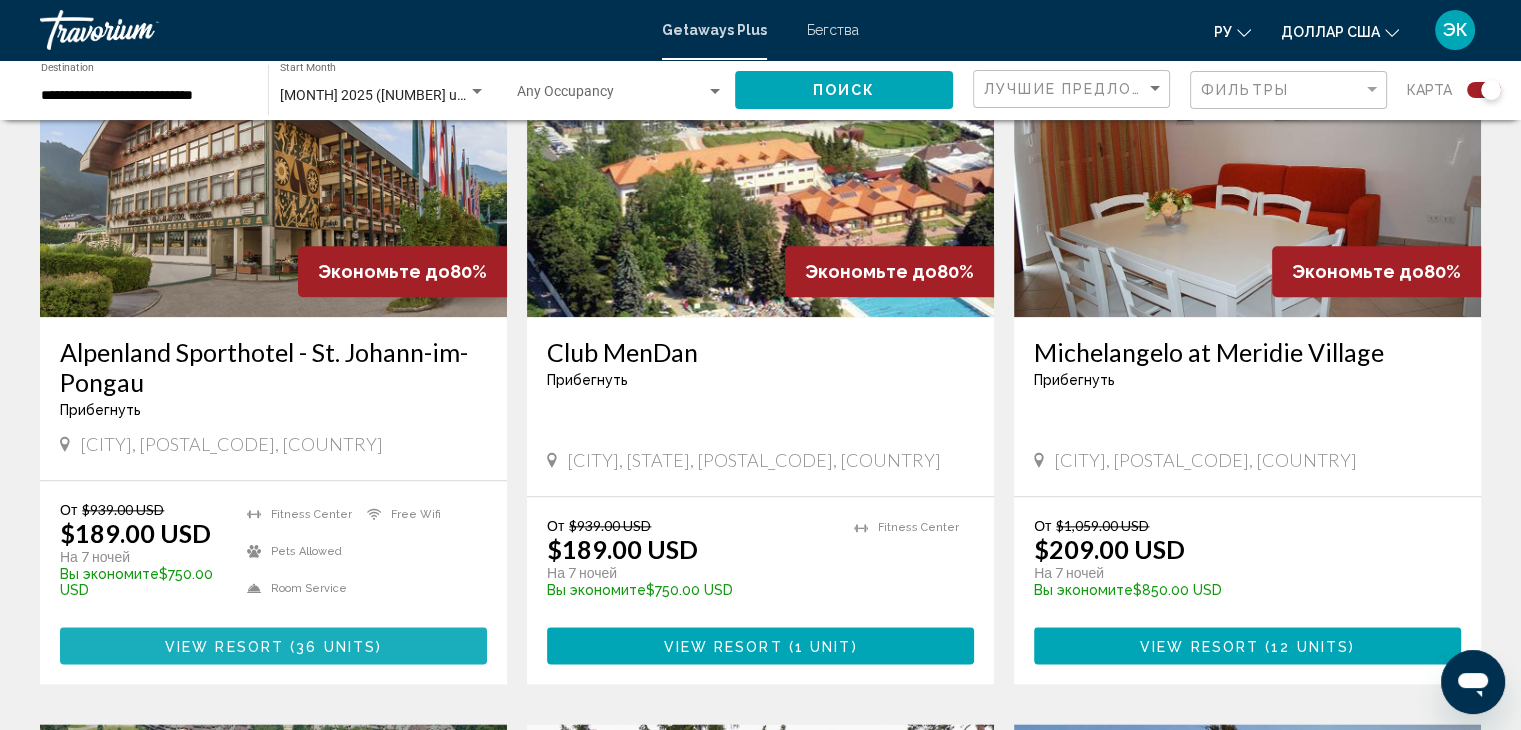 click on "36 units" at bounding box center (336, 646) 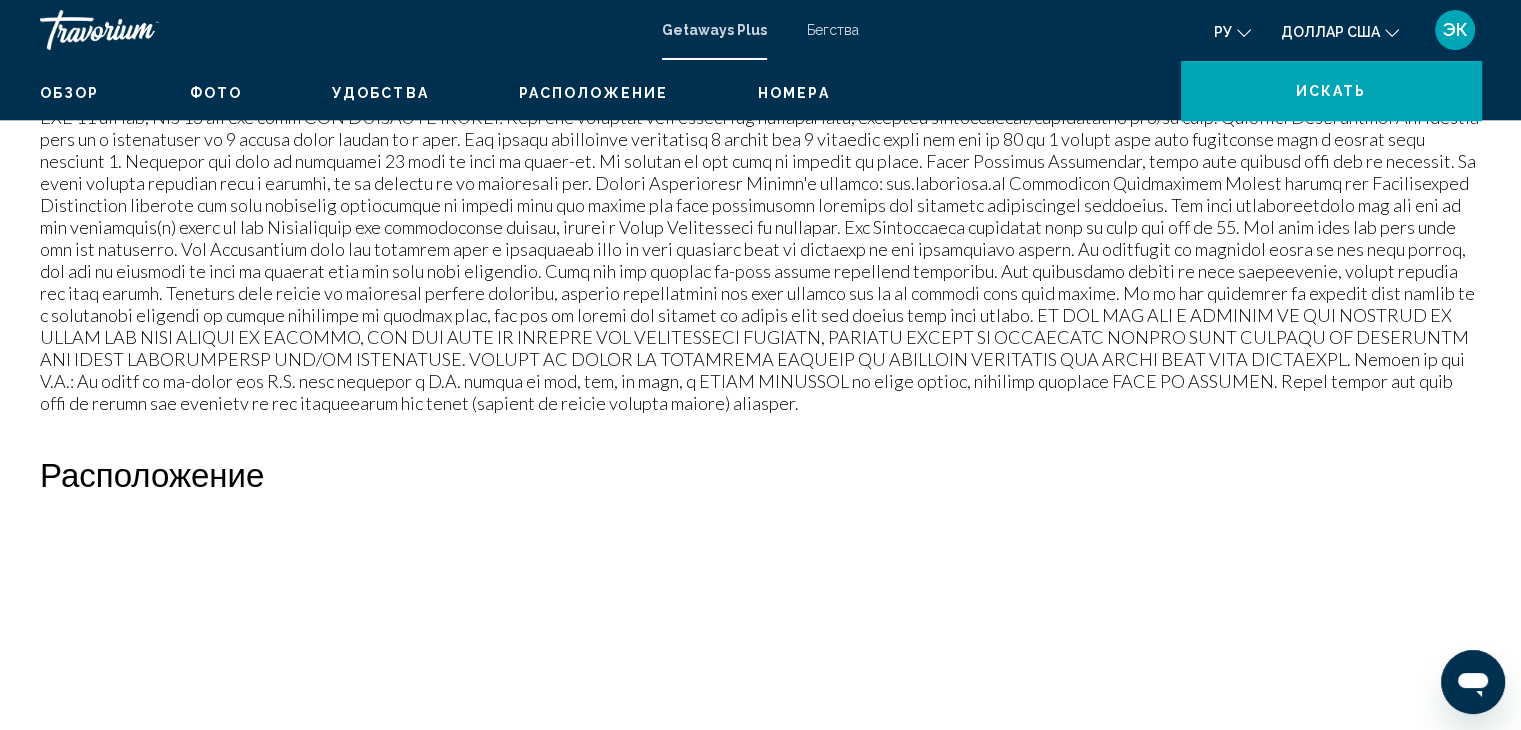 scroll, scrollTop: 0, scrollLeft: 0, axis: both 